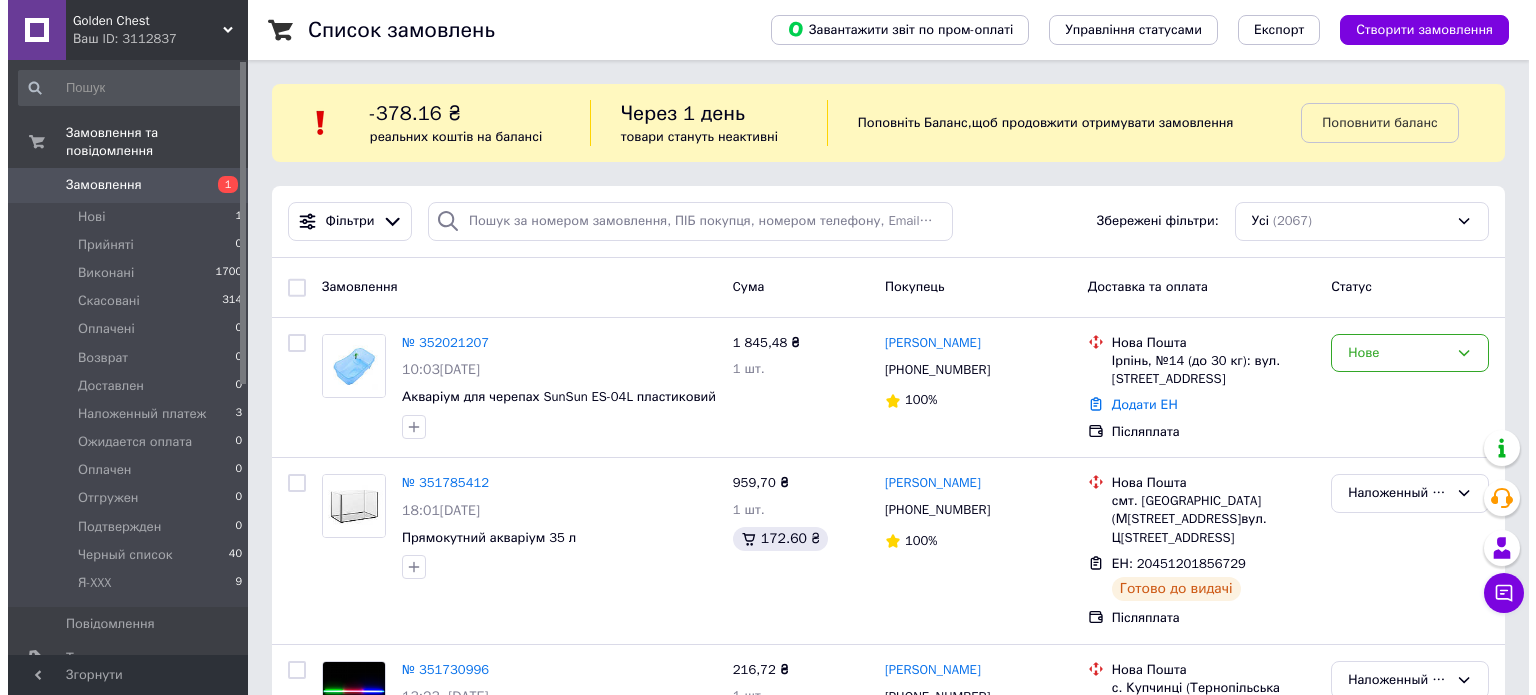 scroll, scrollTop: 0, scrollLeft: 0, axis: both 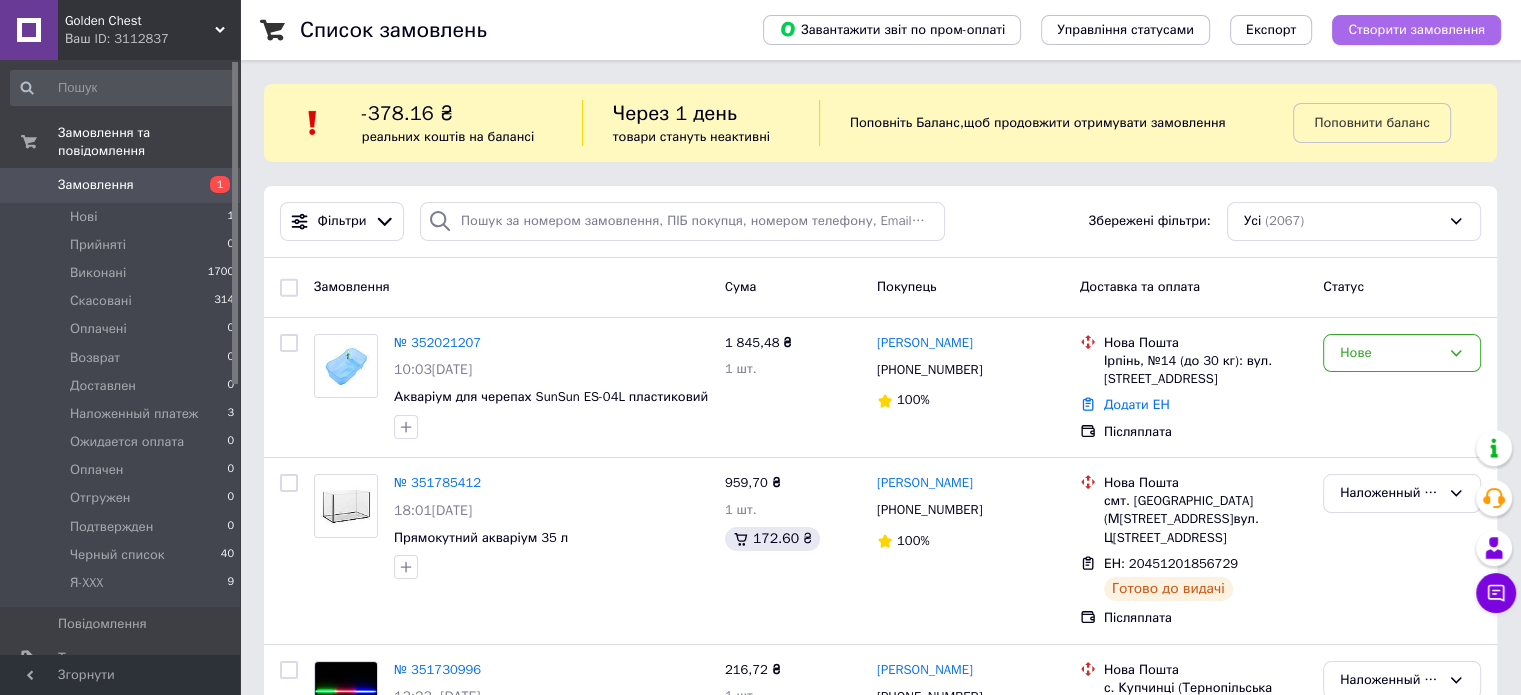 click on "Створити замовлення" at bounding box center (1416, 30) 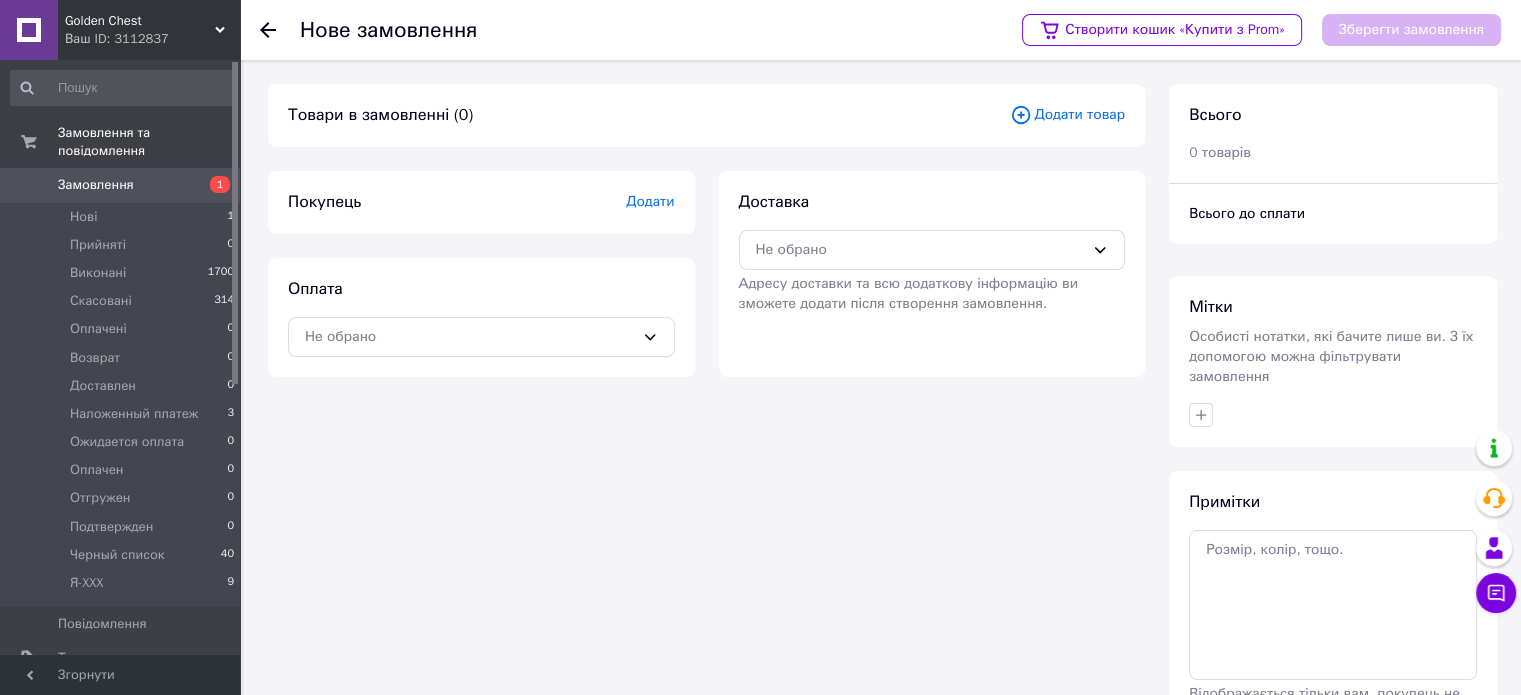 click on "Додати товар" at bounding box center (1067, 115) 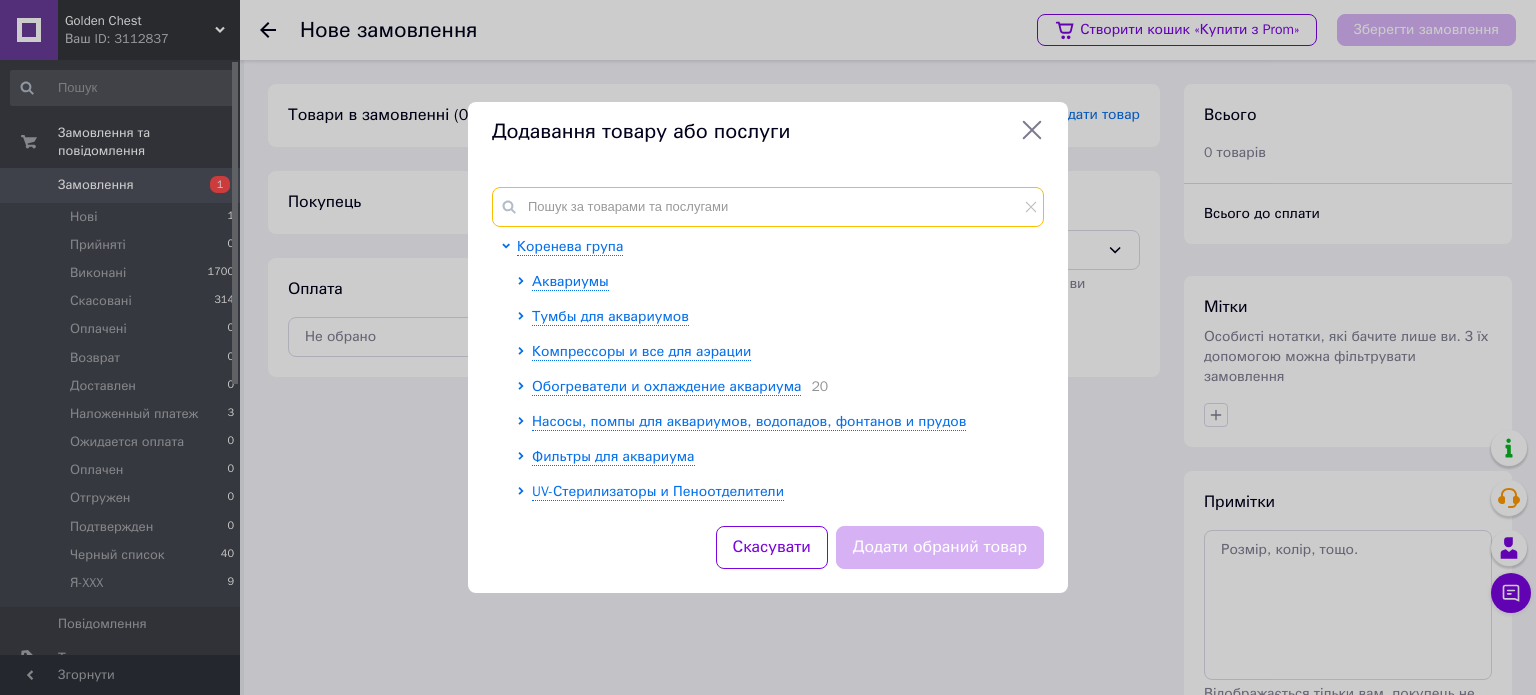click at bounding box center (768, 207) 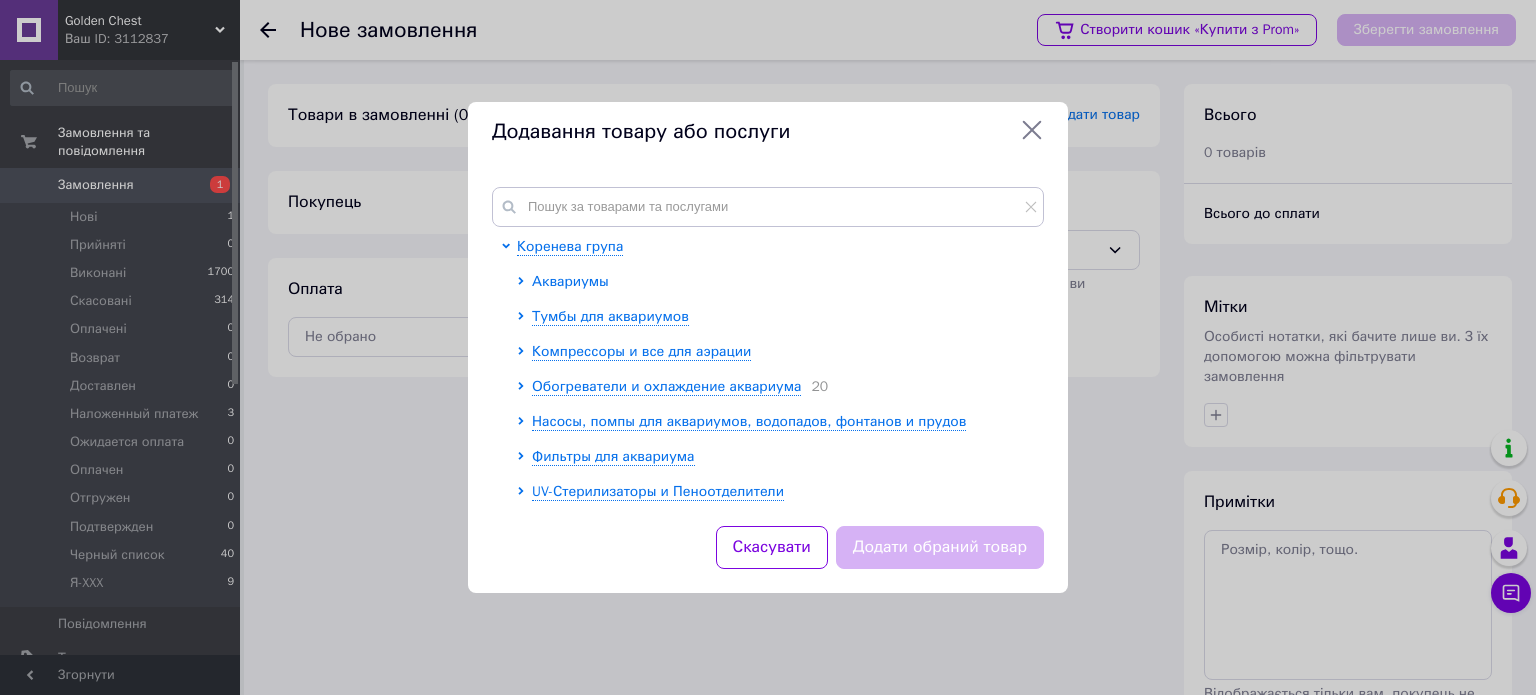 click on "Аквариумы" at bounding box center [570, 281] 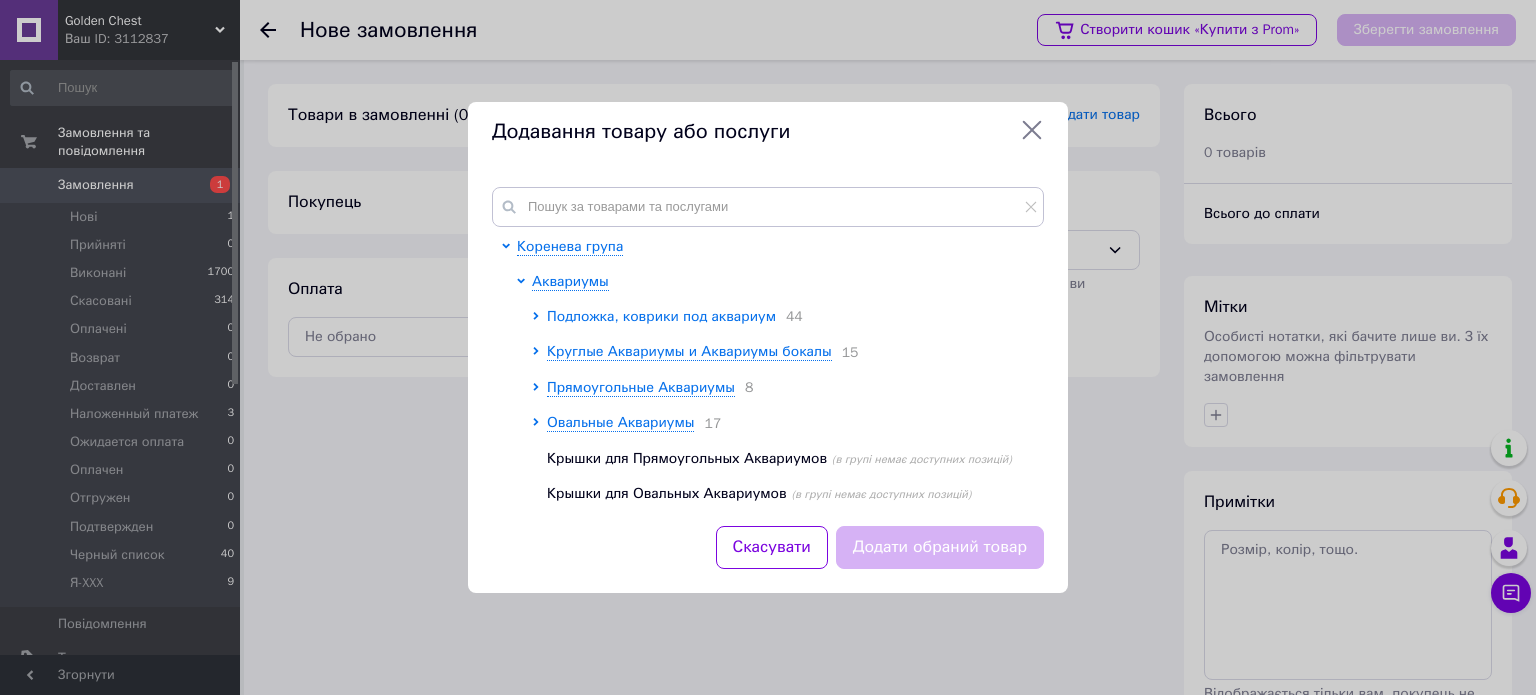 click on "Подложка, коврики под аквариум" at bounding box center [661, 316] 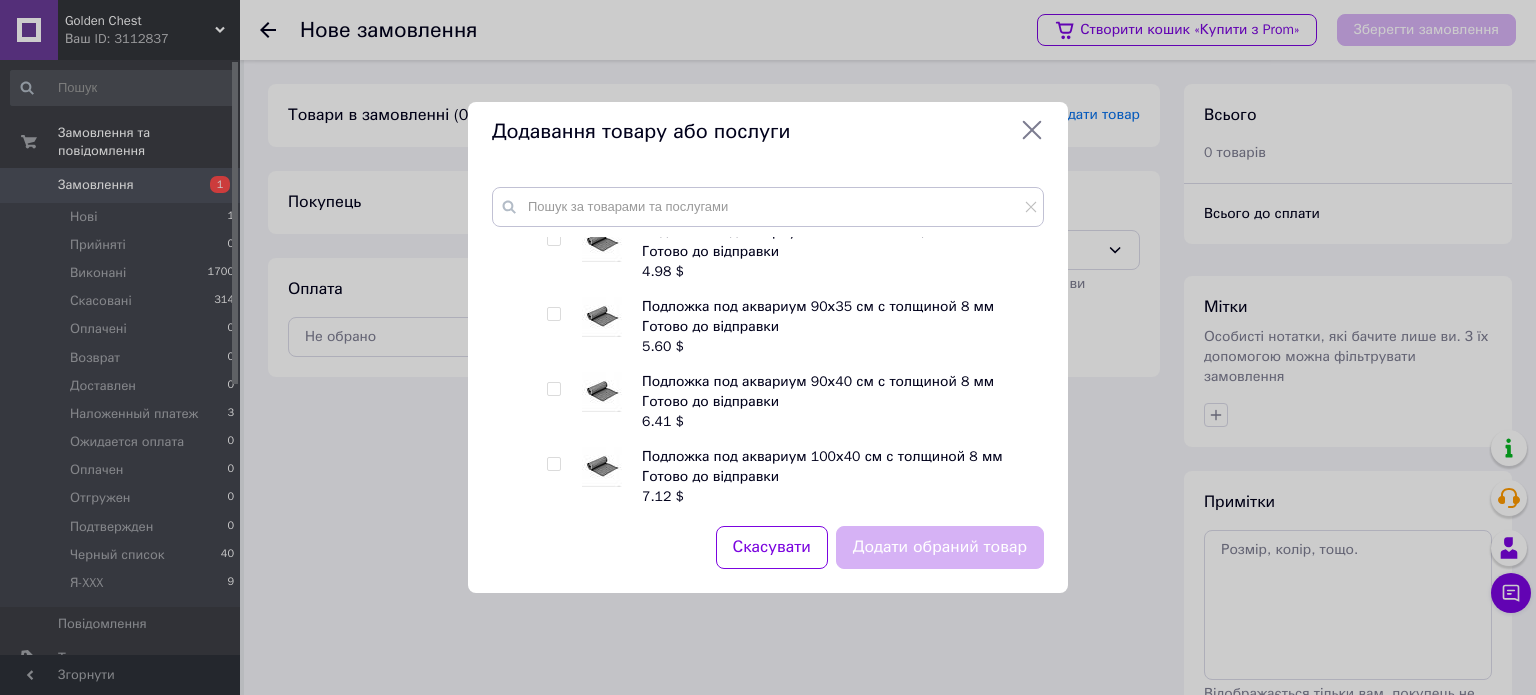 scroll, scrollTop: 2000, scrollLeft: 0, axis: vertical 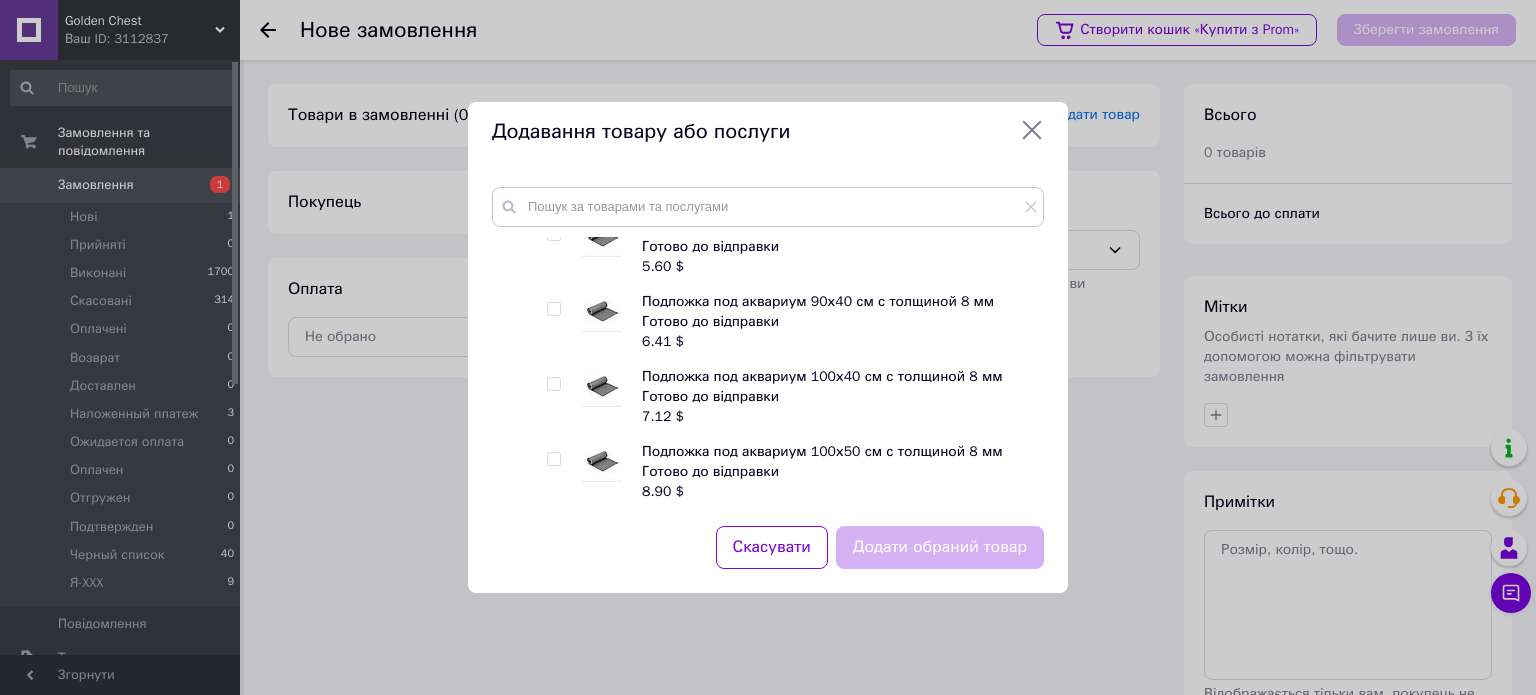 click at bounding box center (553, 309) 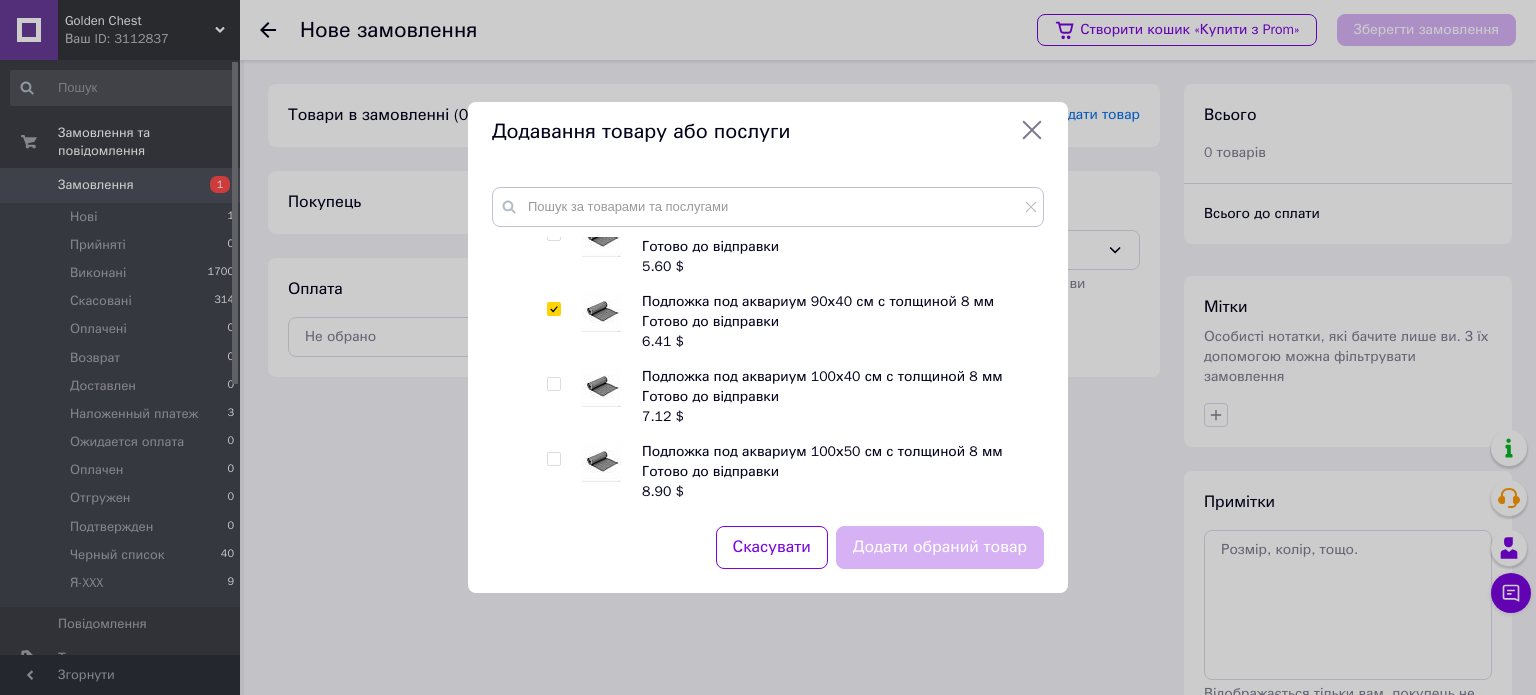 checkbox on "true" 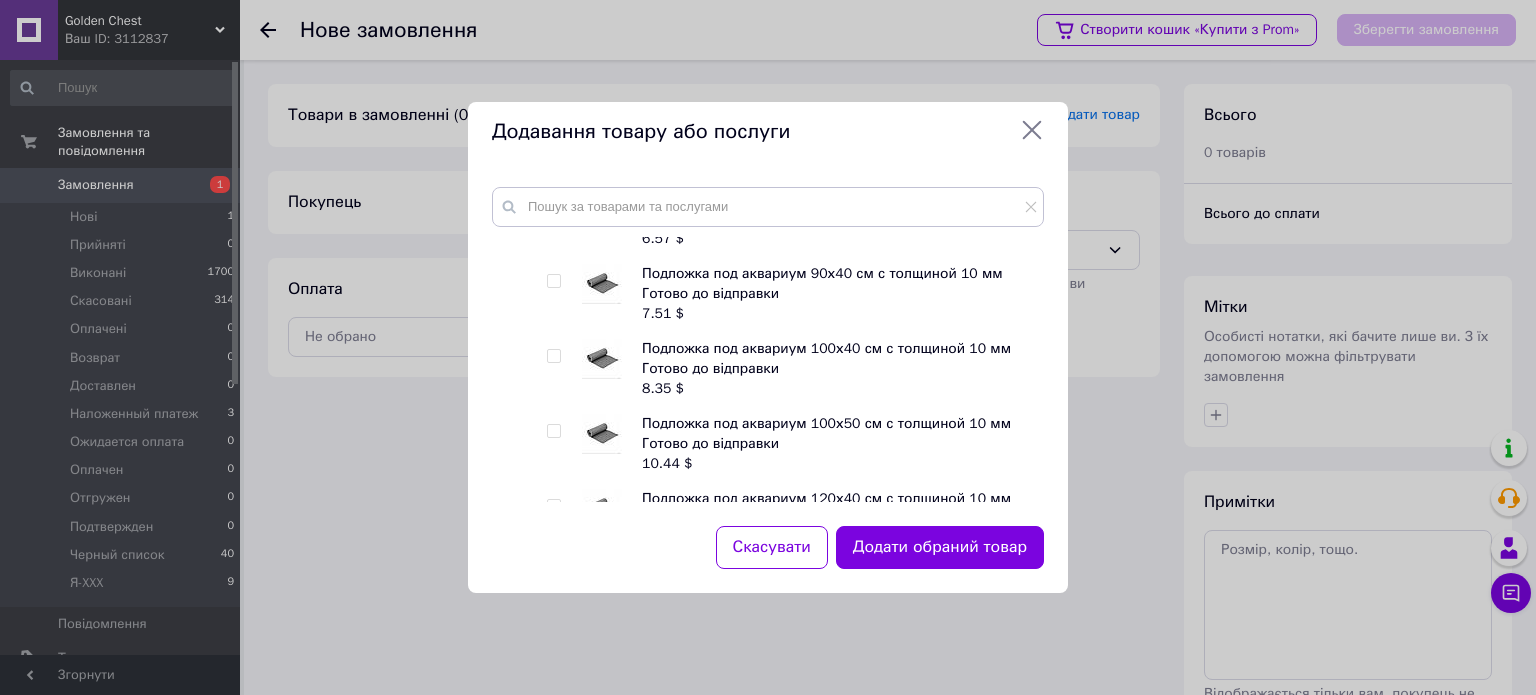 scroll, scrollTop: 3328, scrollLeft: 0, axis: vertical 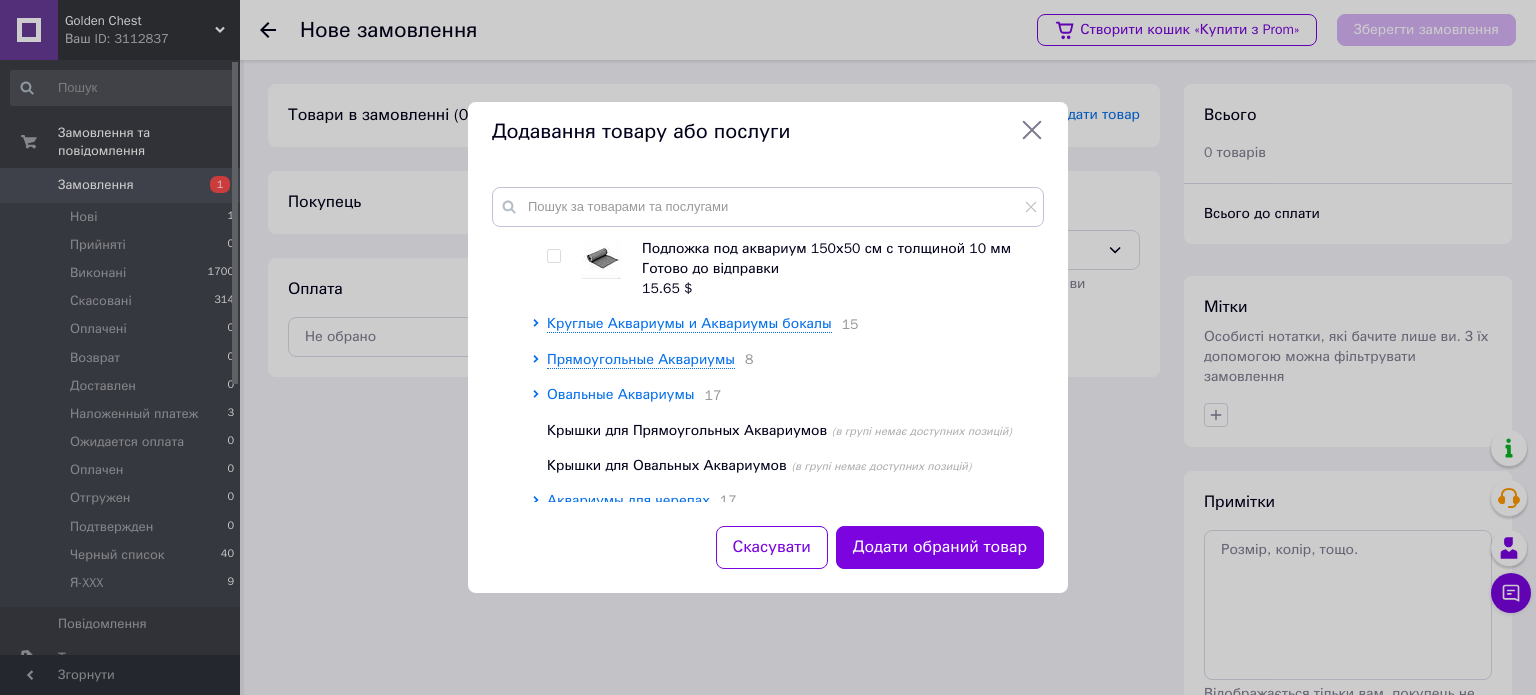 click on "Овальные Аквариумы" at bounding box center (620, 394) 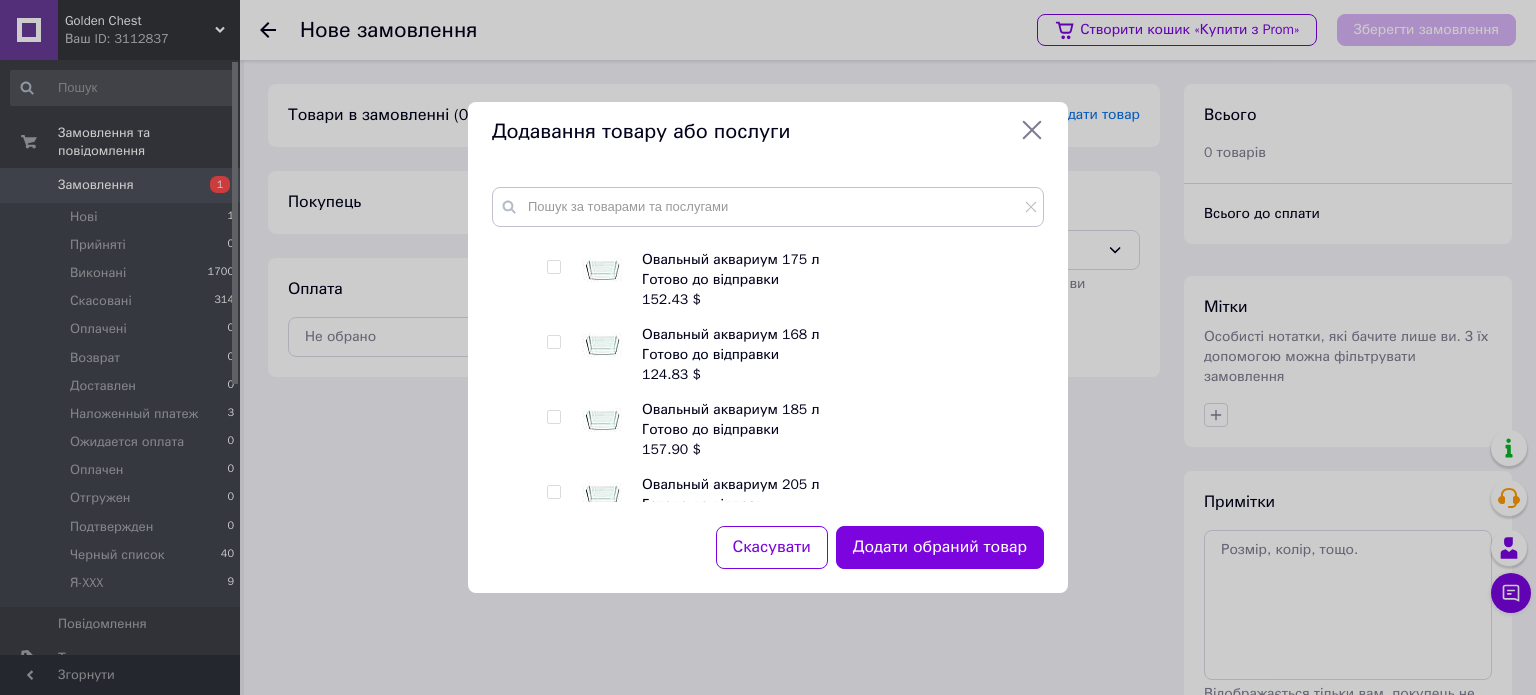 scroll, scrollTop: 4028, scrollLeft: 0, axis: vertical 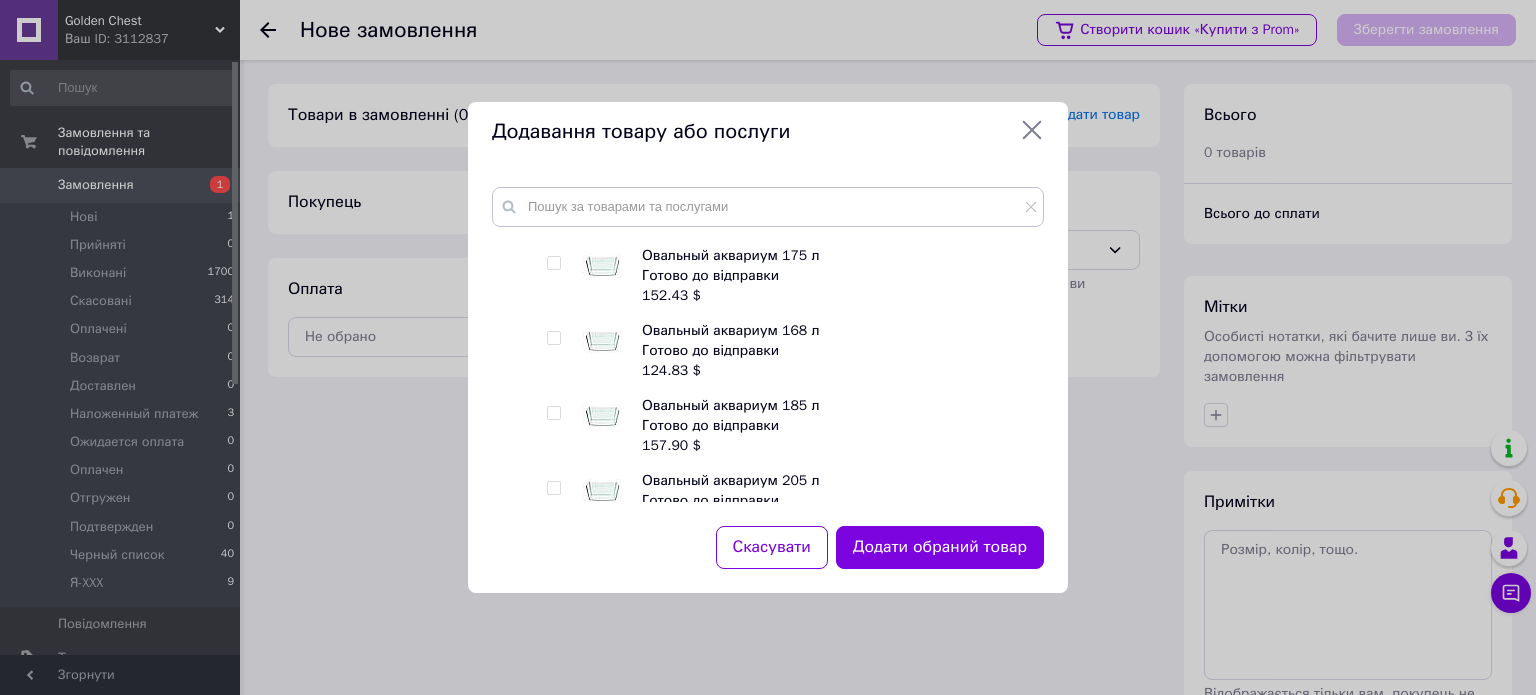 click at bounding box center (553, 338) 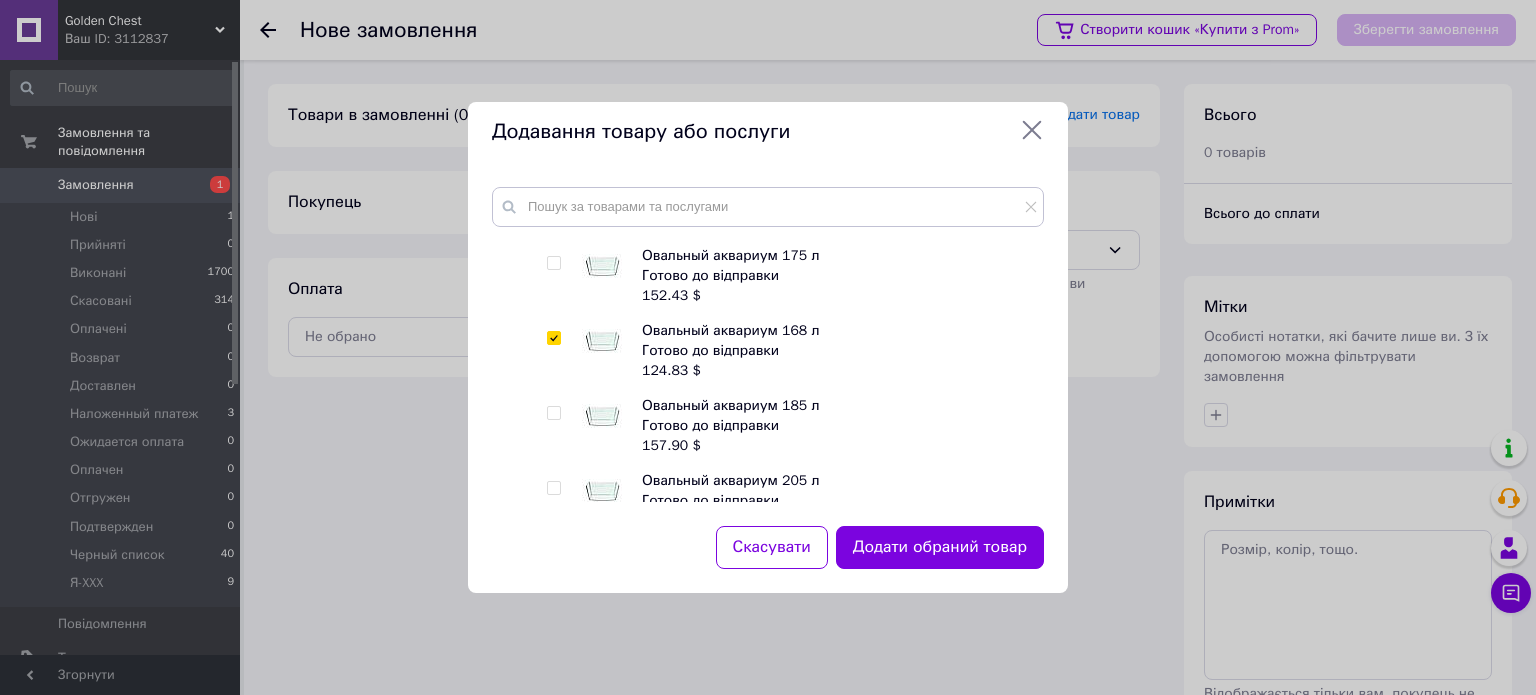 checkbox on "true" 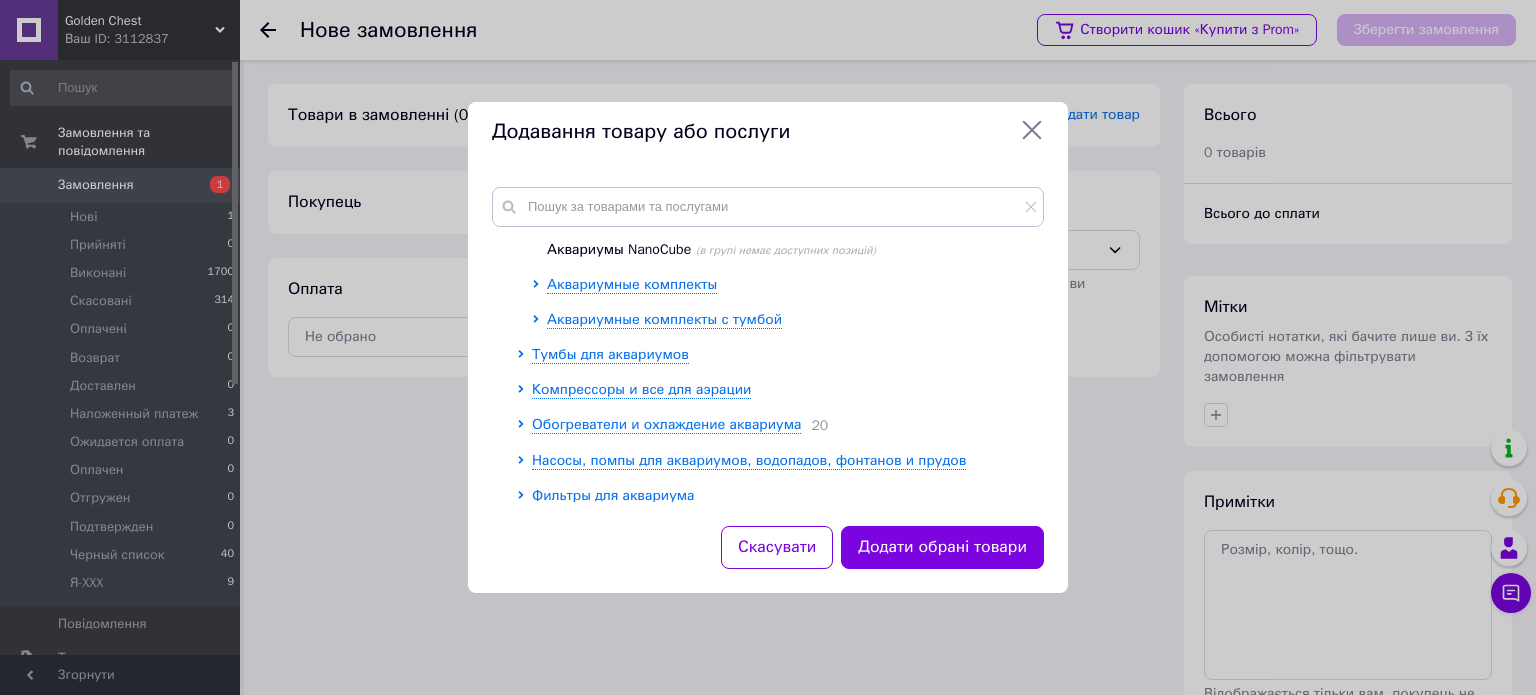 scroll, scrollTop: 4928, scrollLeft: 0, axis: vertical 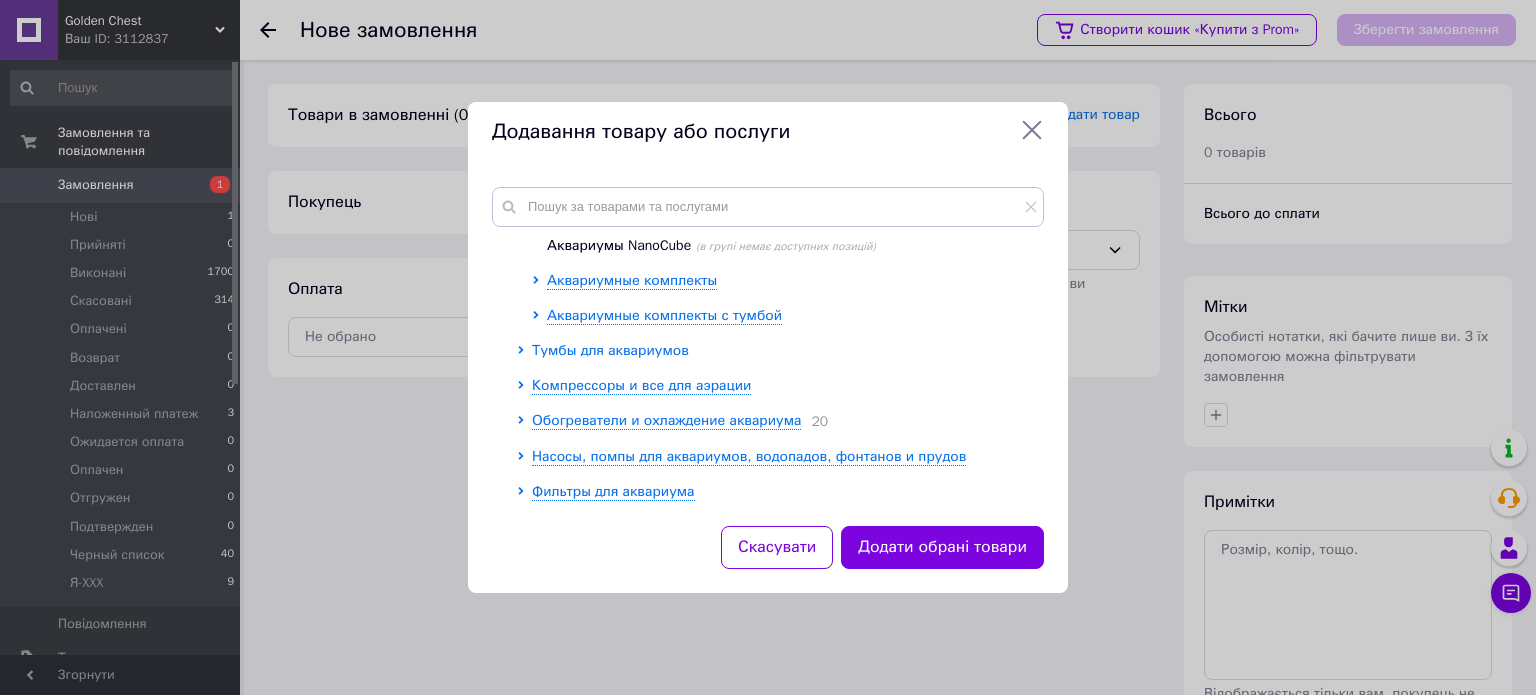 click on "Тумбы для аквариумов" at bounding box center (610, 350) 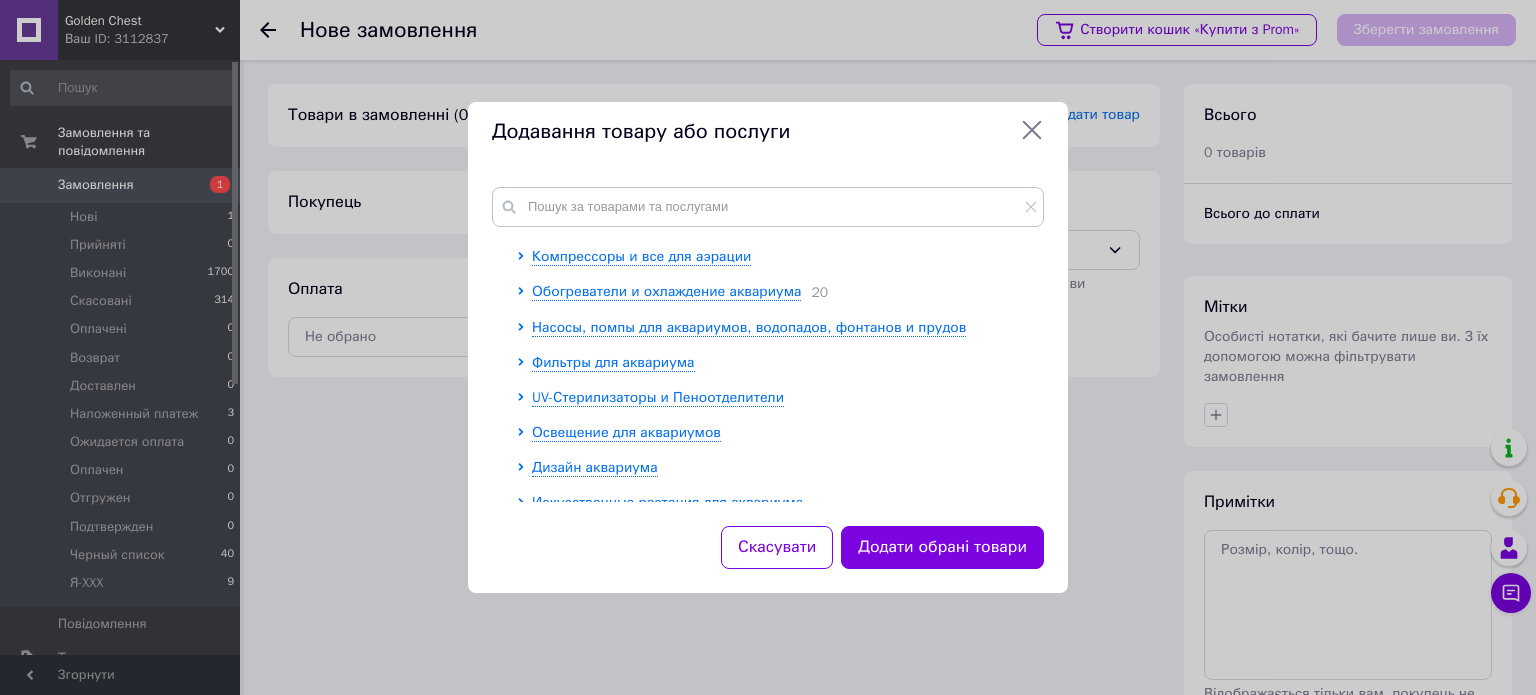 scroll, scrollTop: 5028, scrollLeft: 0, axis: vertical 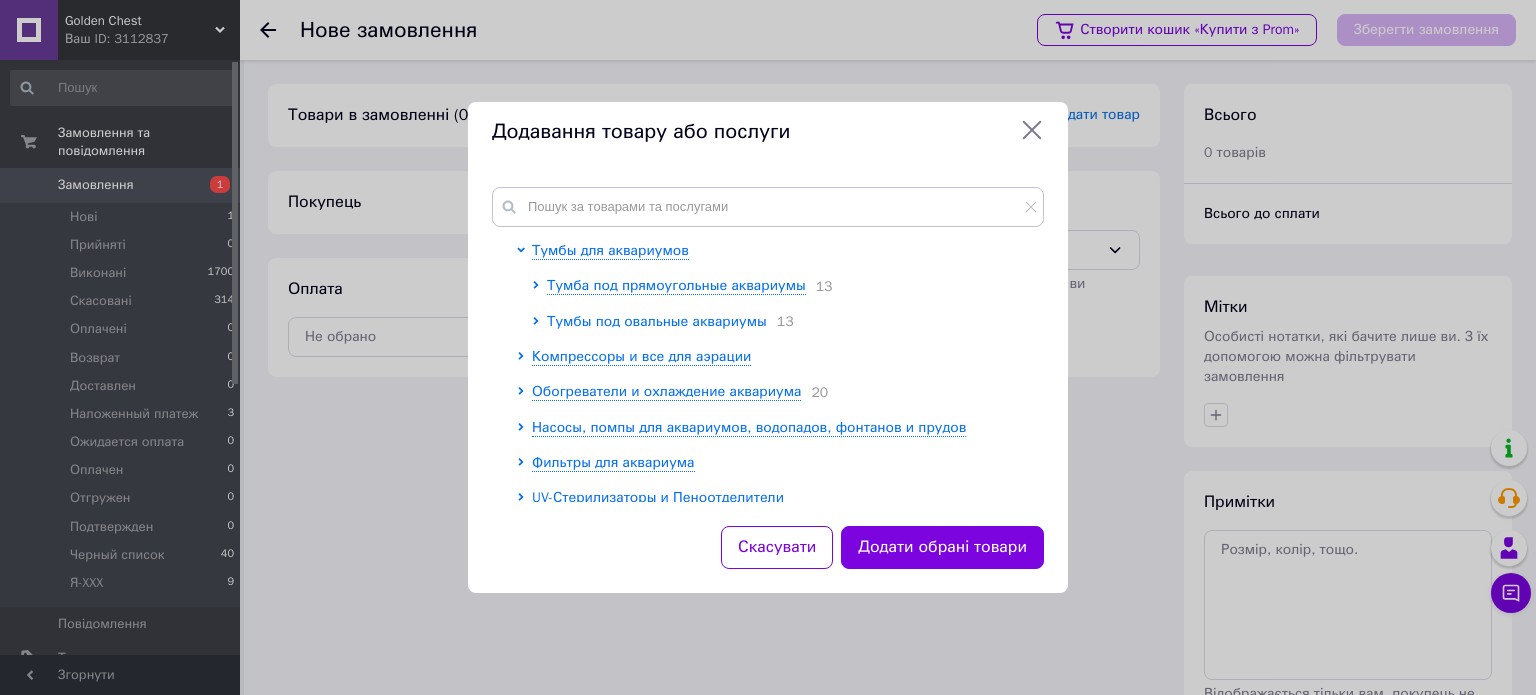 click on "Тумбы под овальные аквариумы" at bounding box center [657, 321] 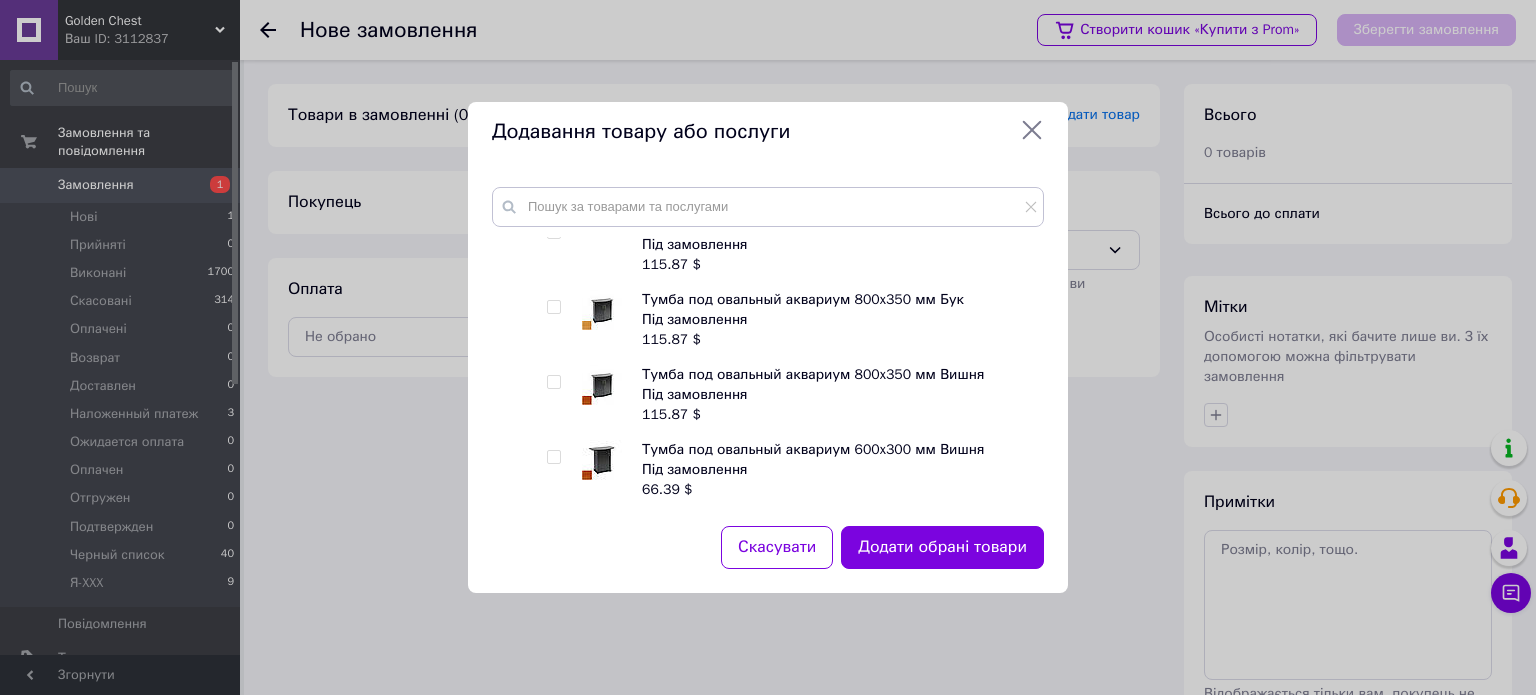 scroll, scrollTop: 5728, scrollLeft: 0, axis: vertical 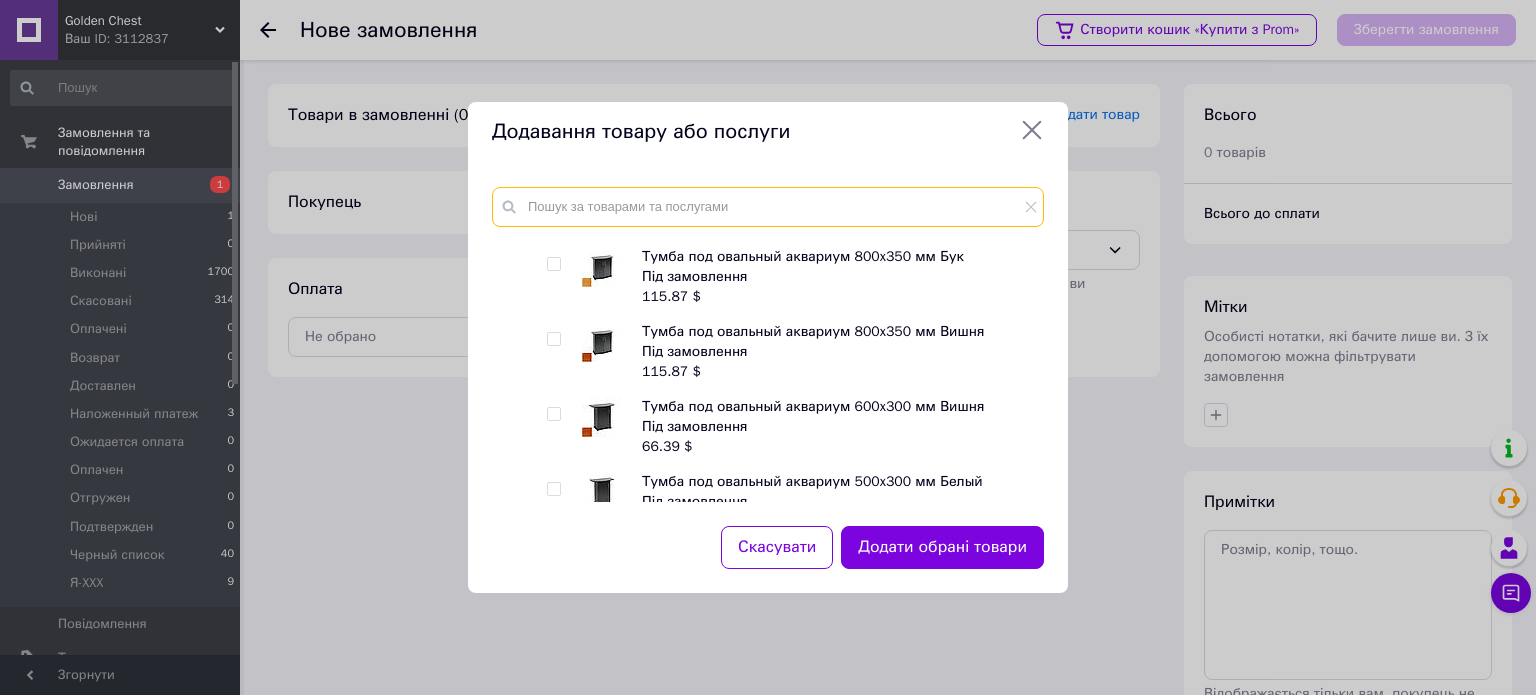 click at bounding box center [768, 207] 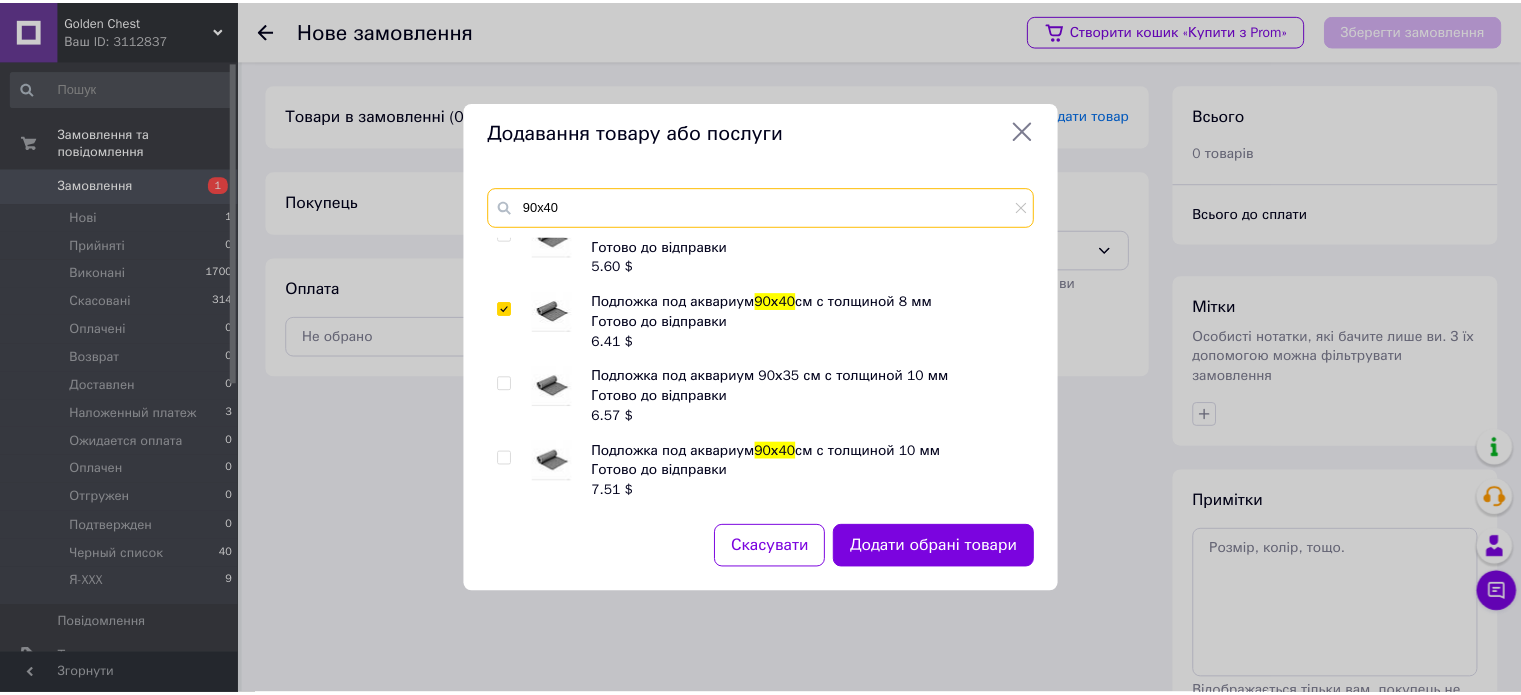 scroll, scrollTop: 0, scrollLeft: 0, axis: both 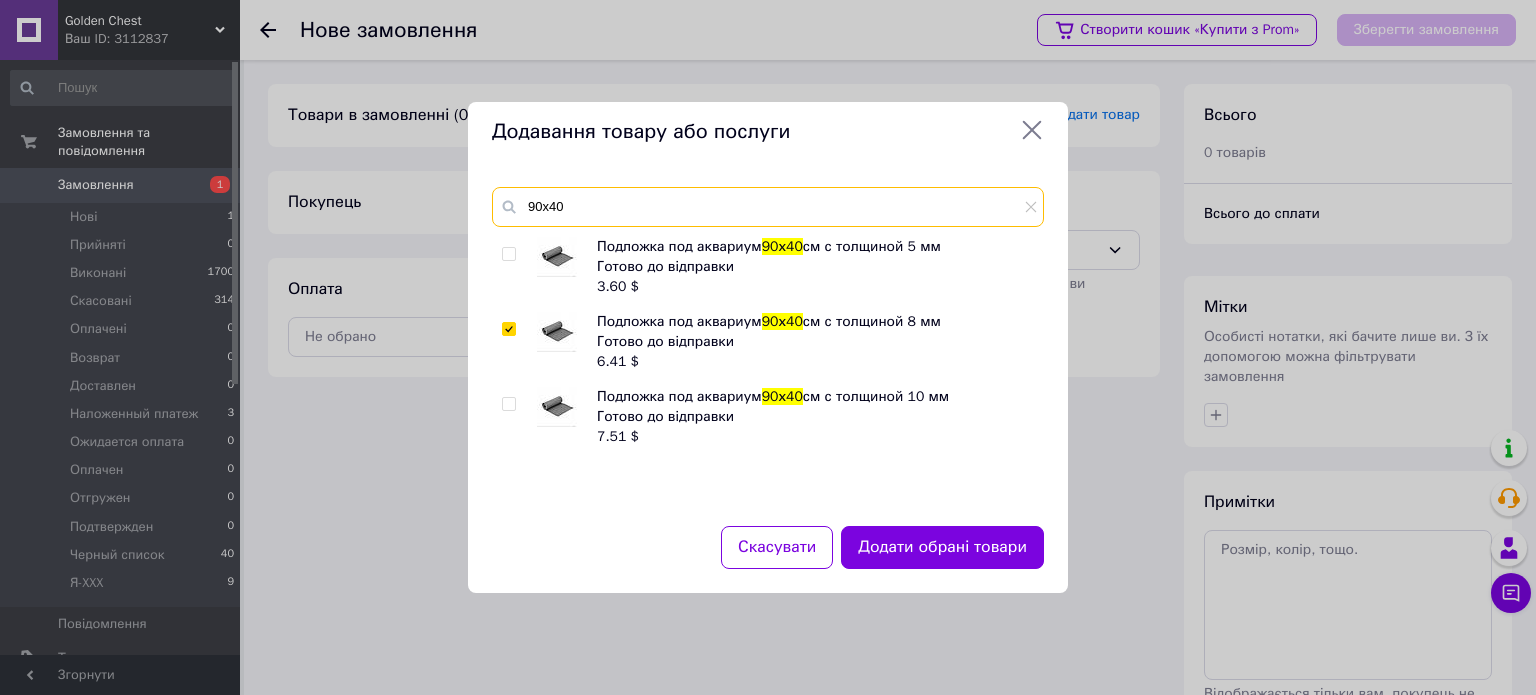 drag, startPoint x: 591, startPoint y: 205, endPoint x: 512, endPoint y: 203, distance: 79.025314 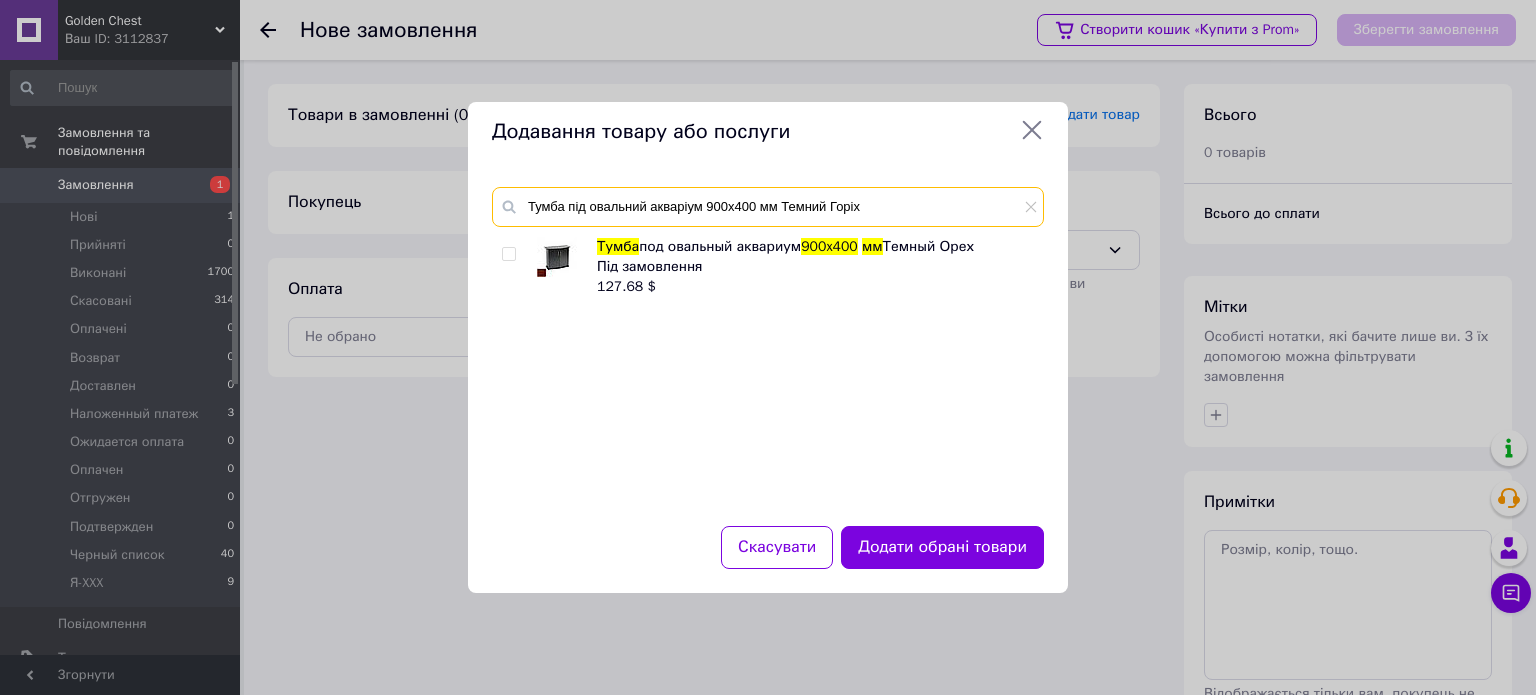 type on "Тумба під овальний акваріум 900x400 мм Темний Горіх" 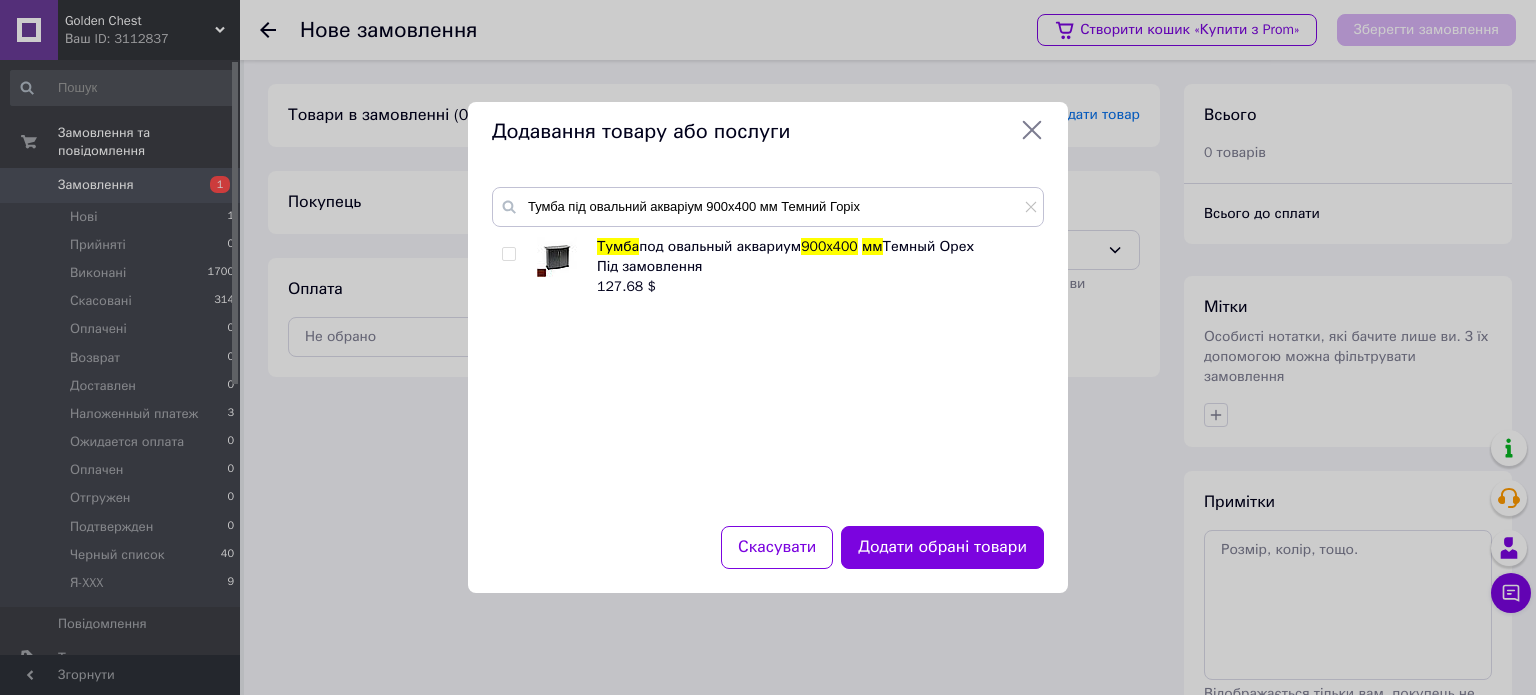 click at bounding box center [508, 254] 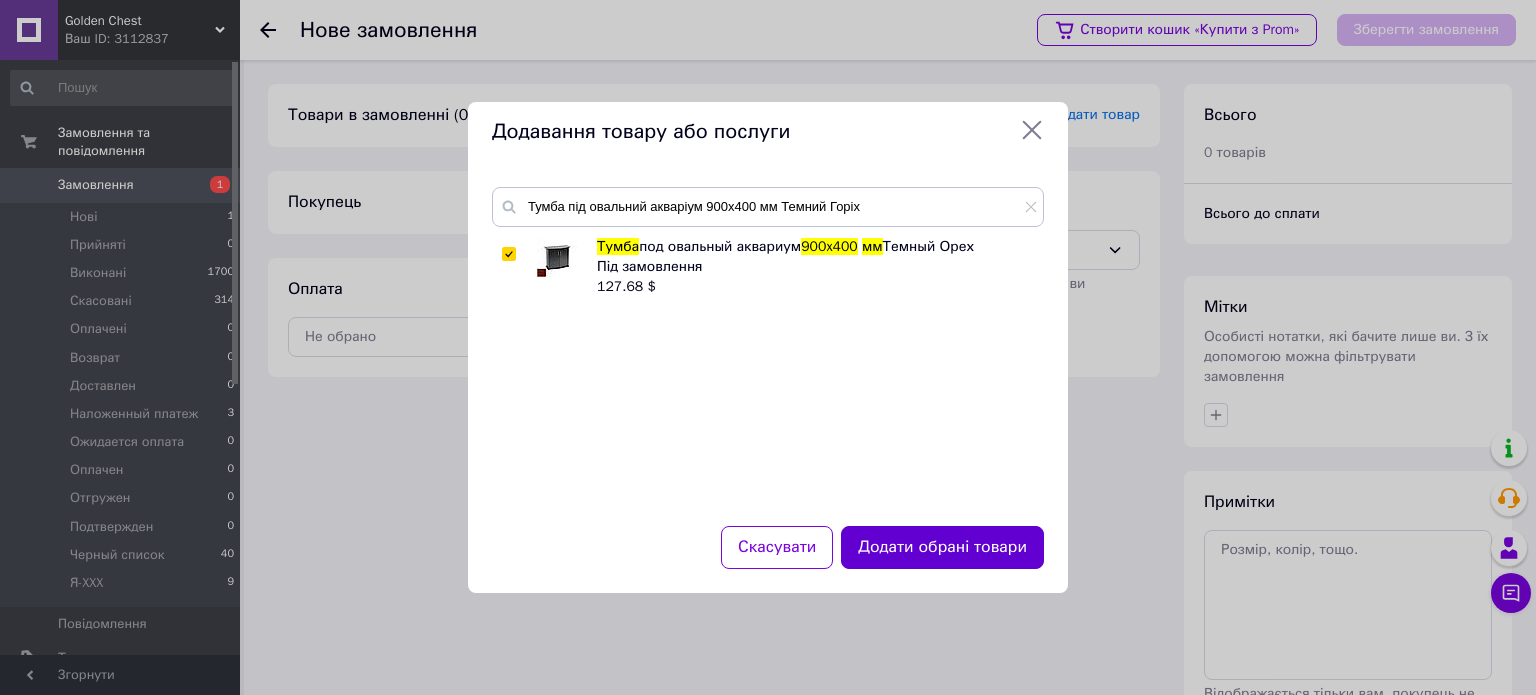 click on "Додати обрані товари" at bounding box center (942, 547) 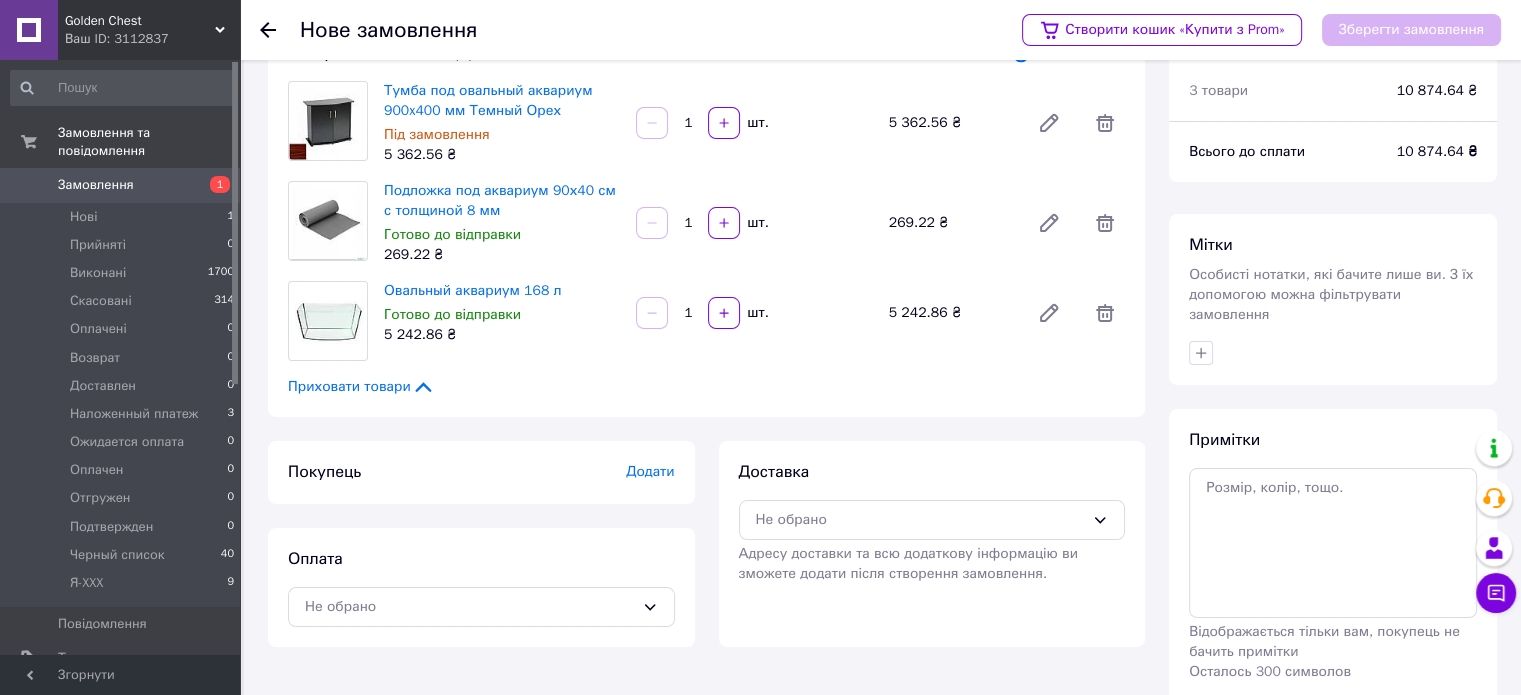 scroll, scrollTop: 128, scrollLeft: 0, axis: vertical 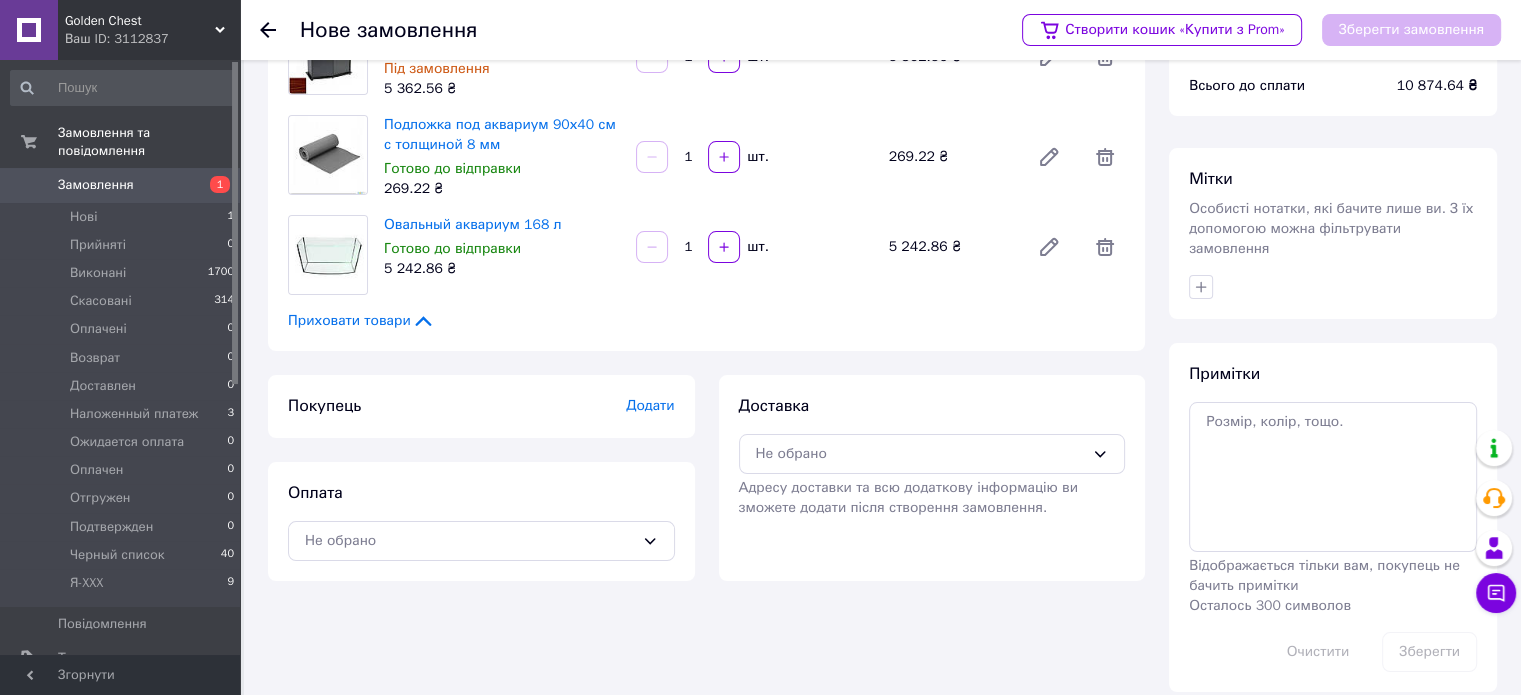 click on "Додати" at bounding box center (650, 405) 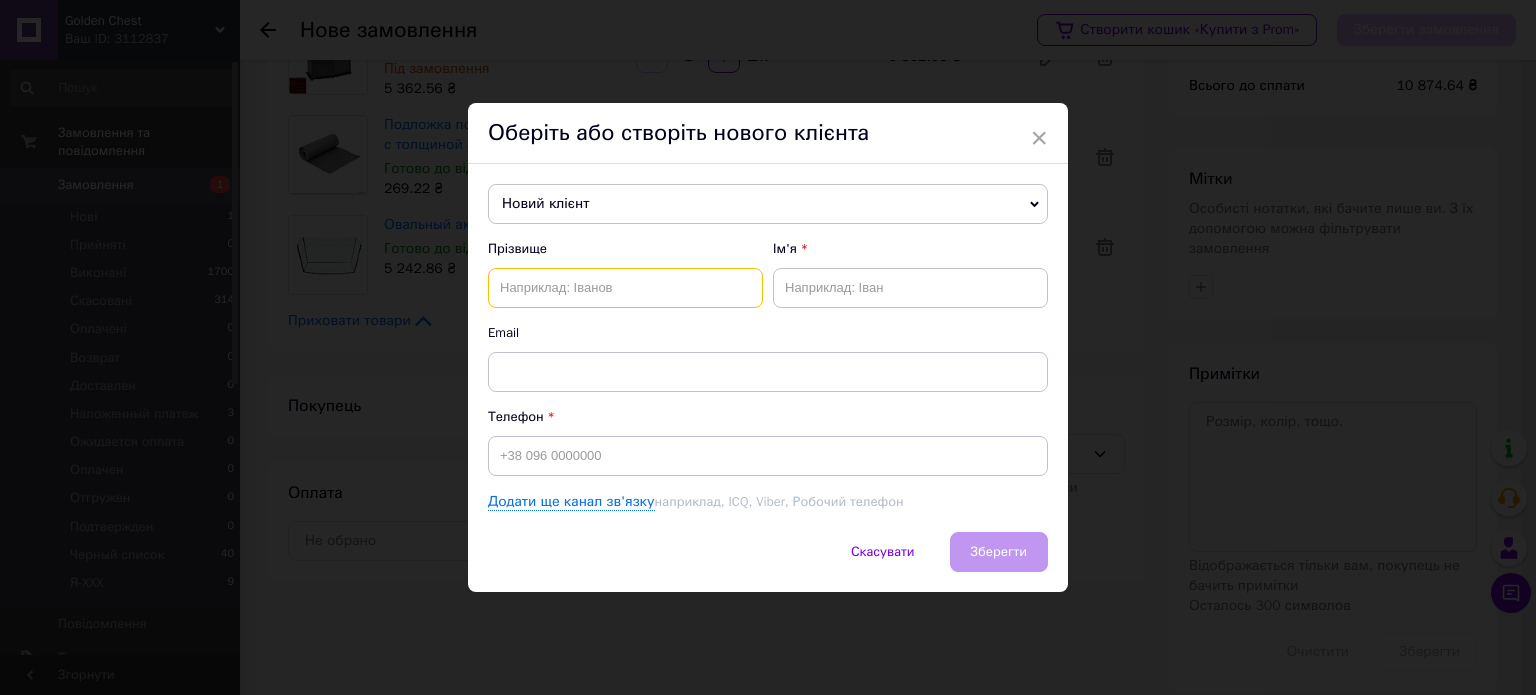 click at bounding box center (625, 288) 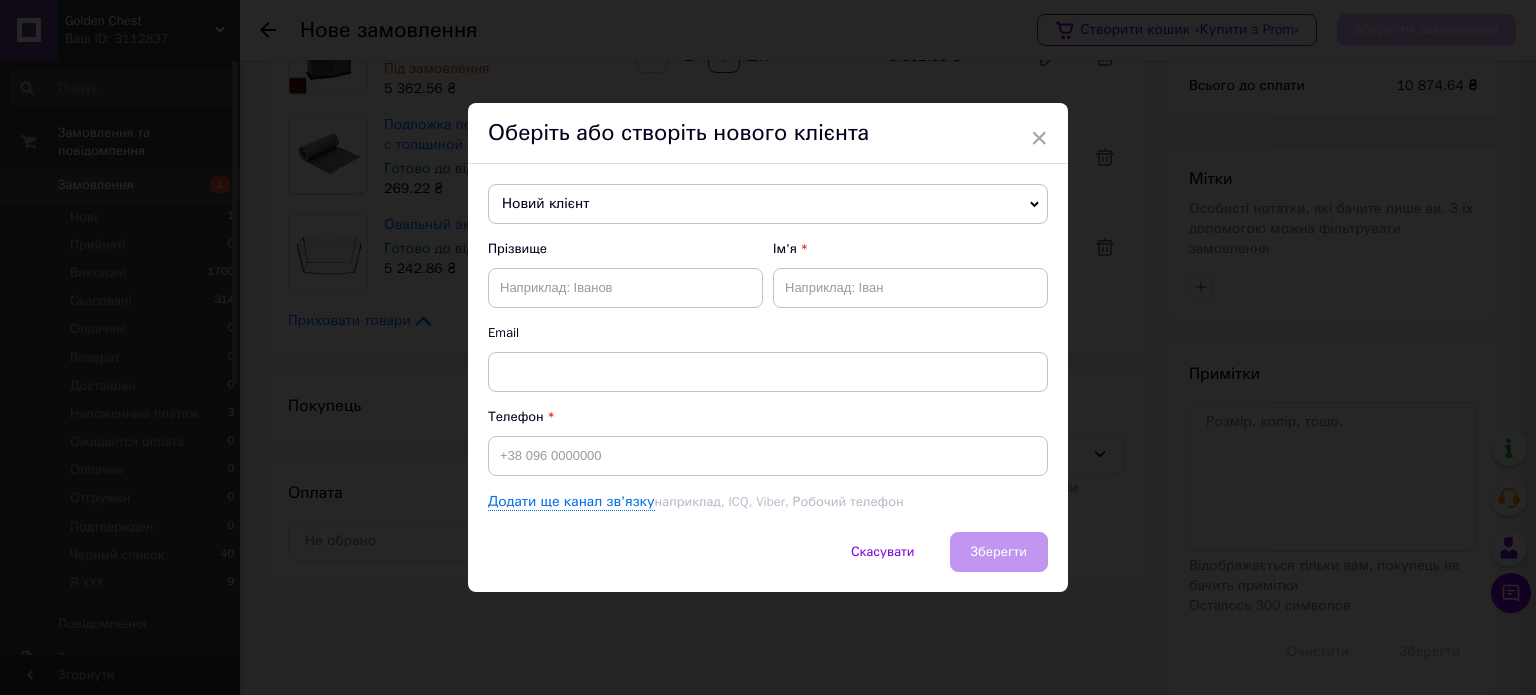 click on "Новий клієнт" at bounding box center (768, 204) 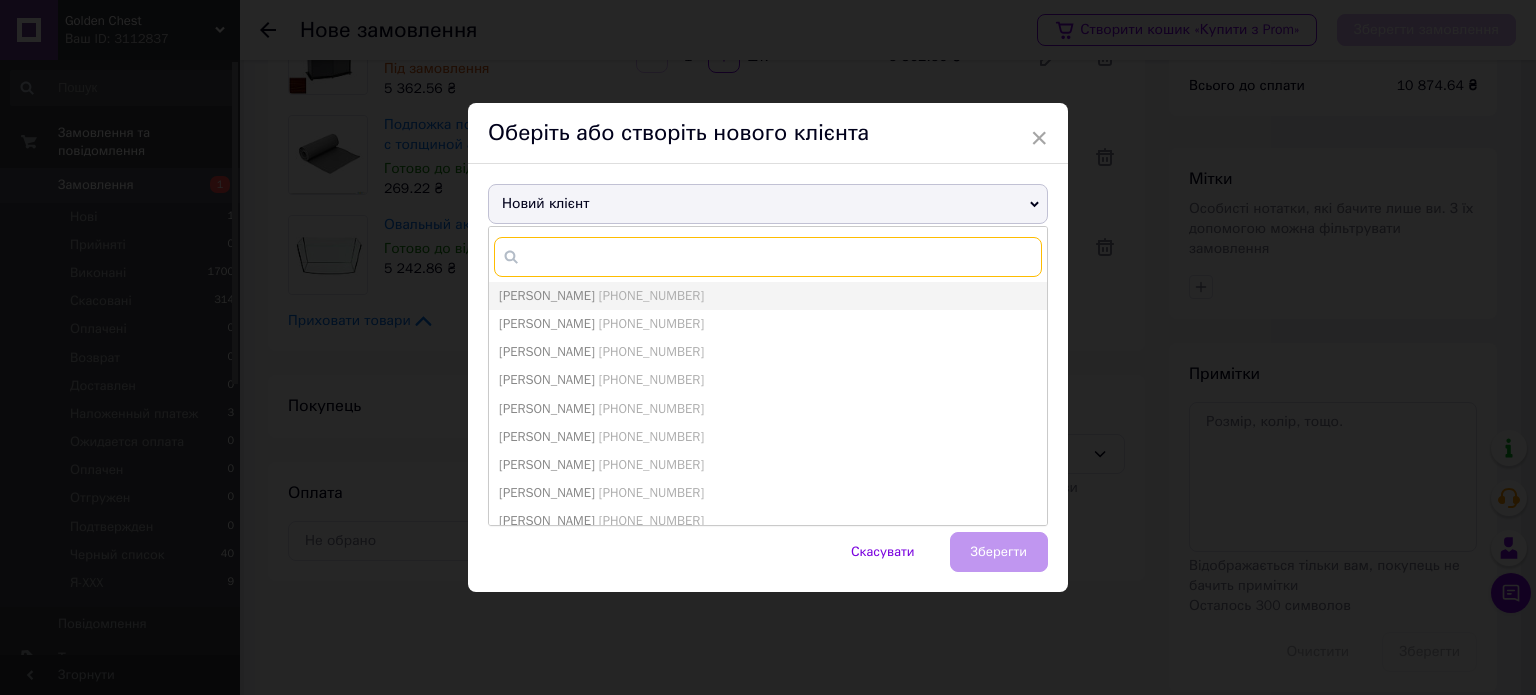 click at bounding box center (768, 257) 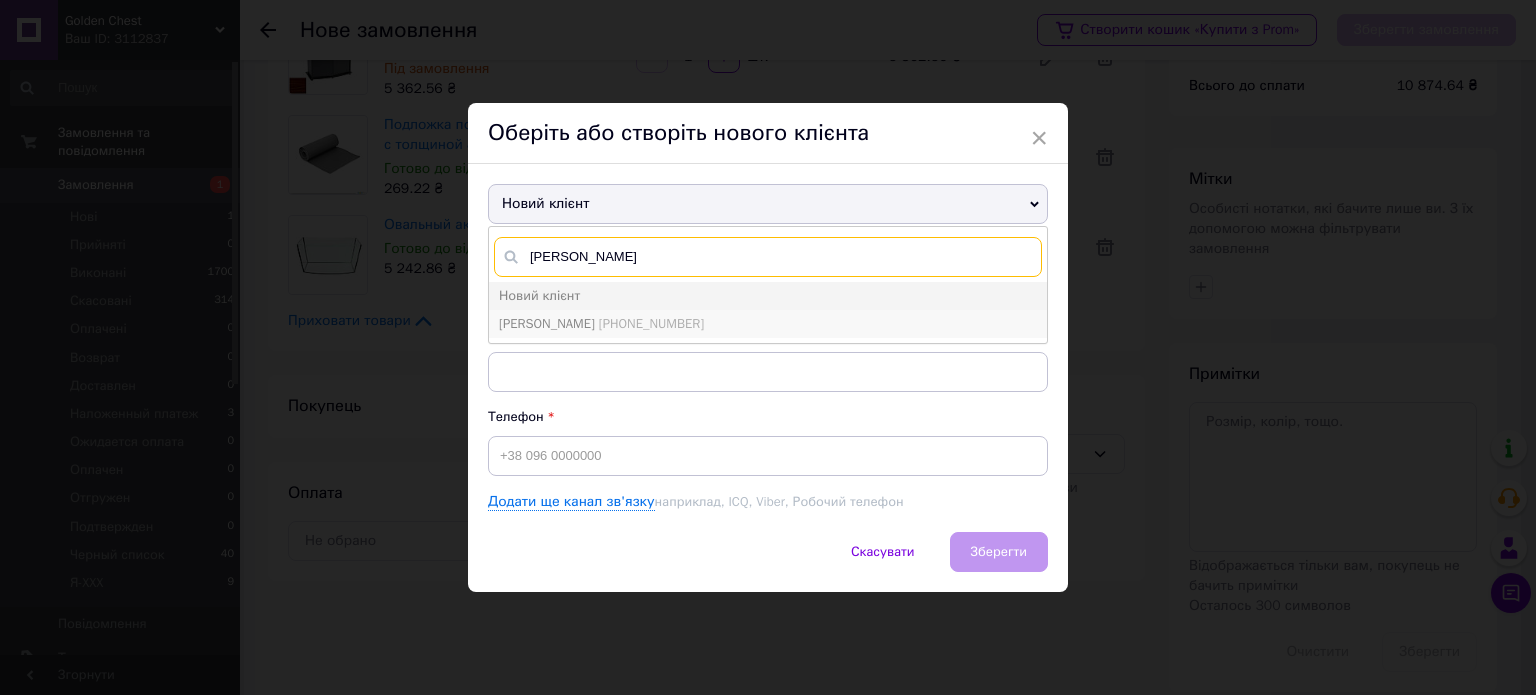 type on "[PERSON_NAME]" 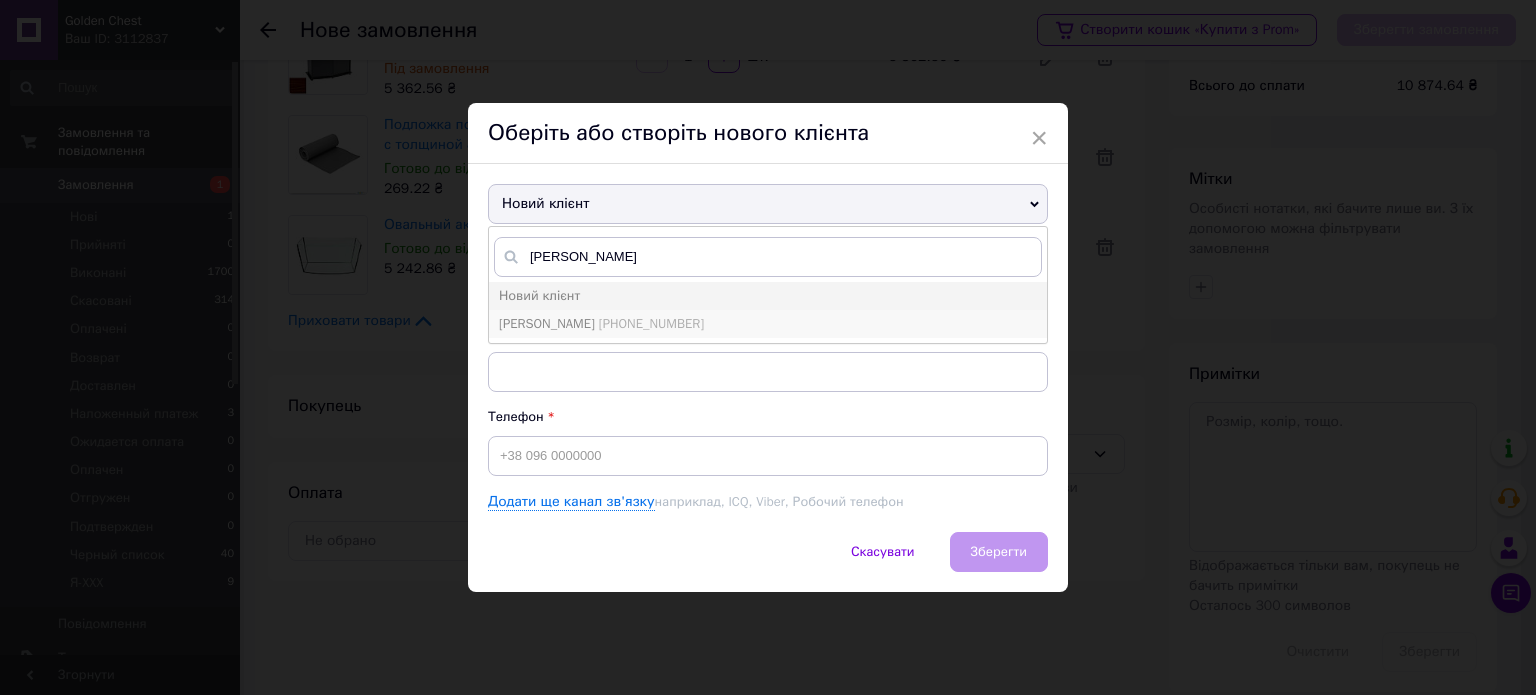 click on "[PERSON_NAME]" at bounding box center (547, 323) 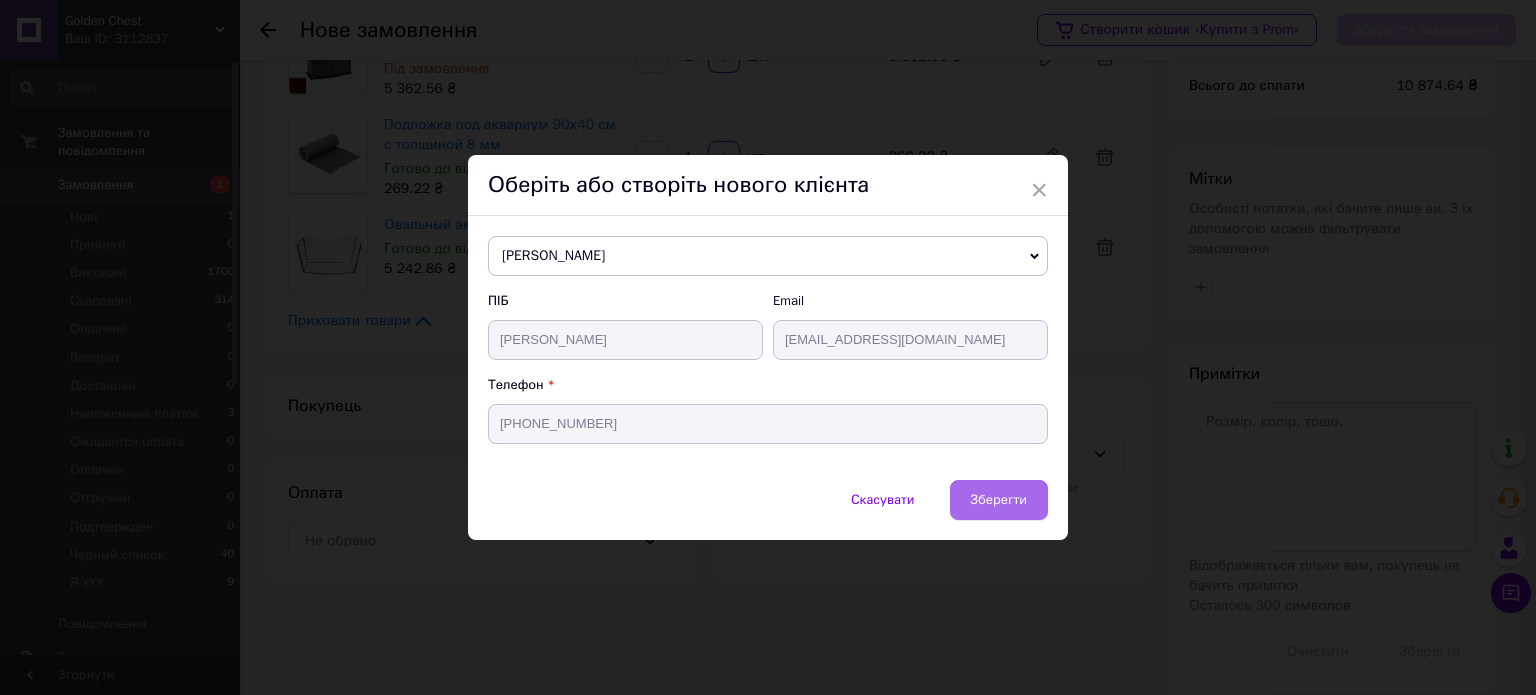 click on "Зберегти" at bounding box center [999, 499] 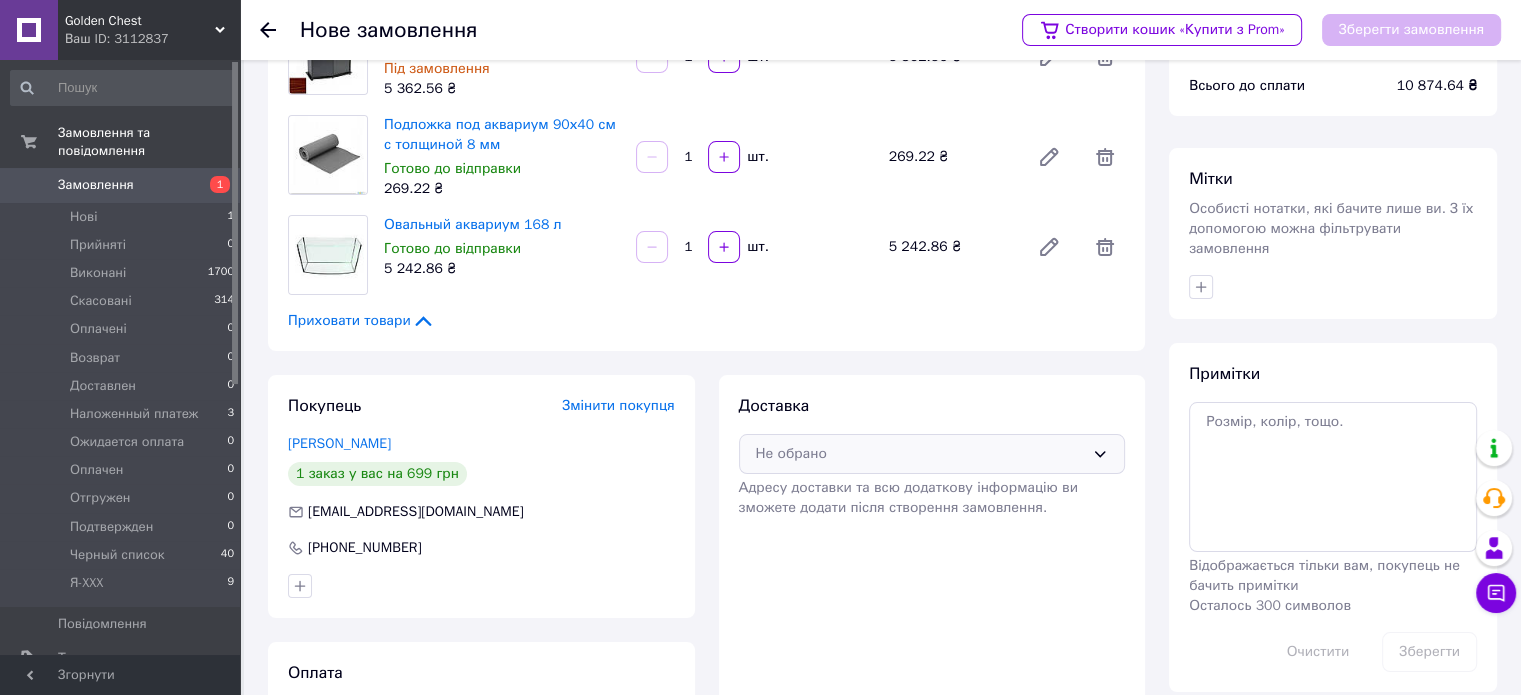 click on "Не обрано" at bounding box center (920, 454) 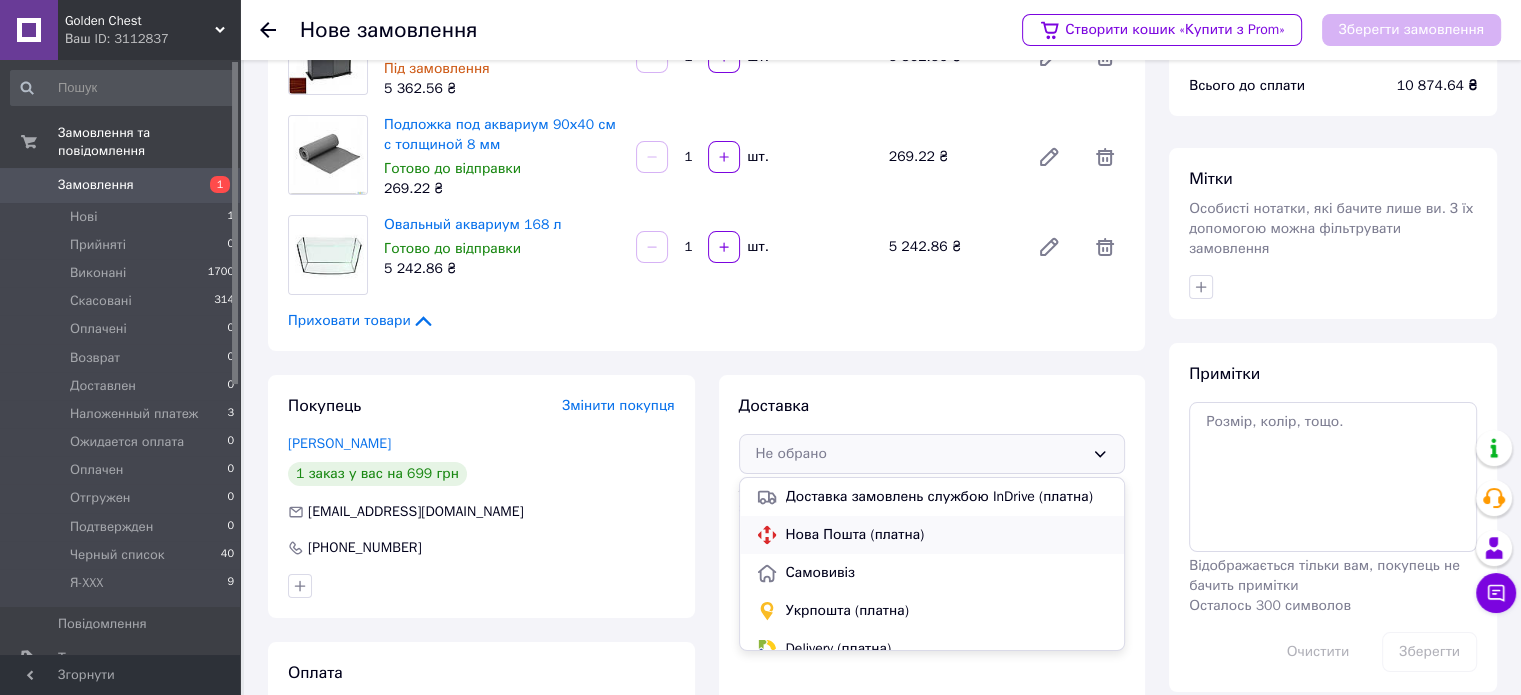 click on "Нова Пошта (платна)" at bounding box center (947, 535) 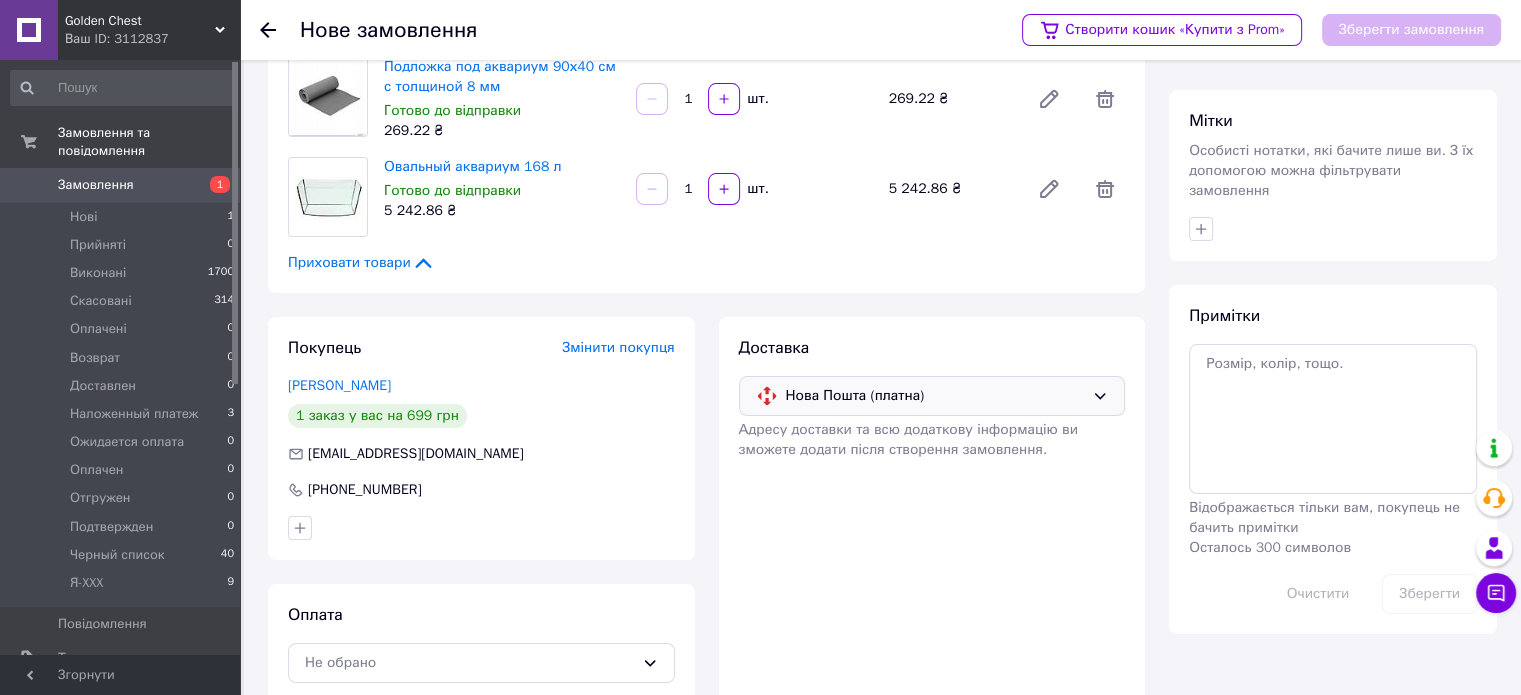 scroll, scrollTop: 217, scrollLeft: 0, axis: vertical 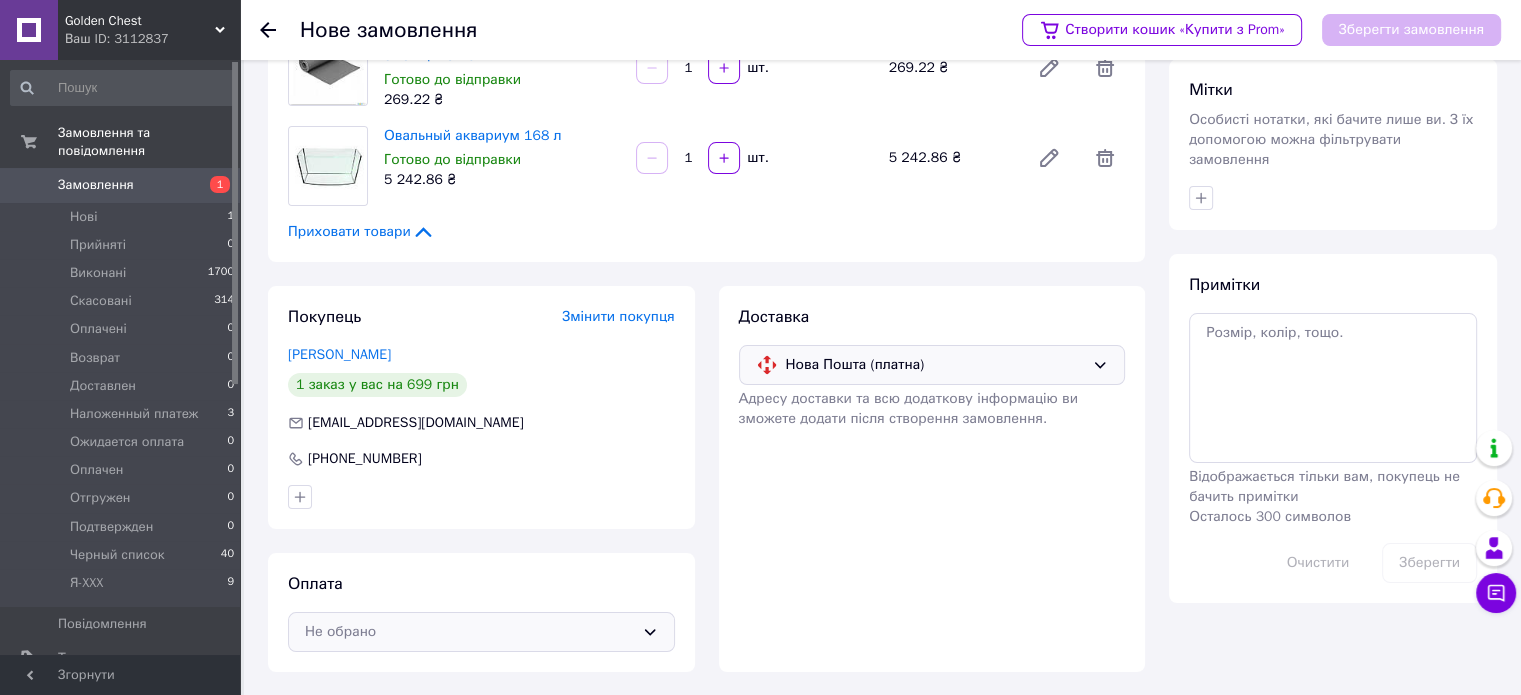 click on "Не обрано" at bounding box center [481, 632] 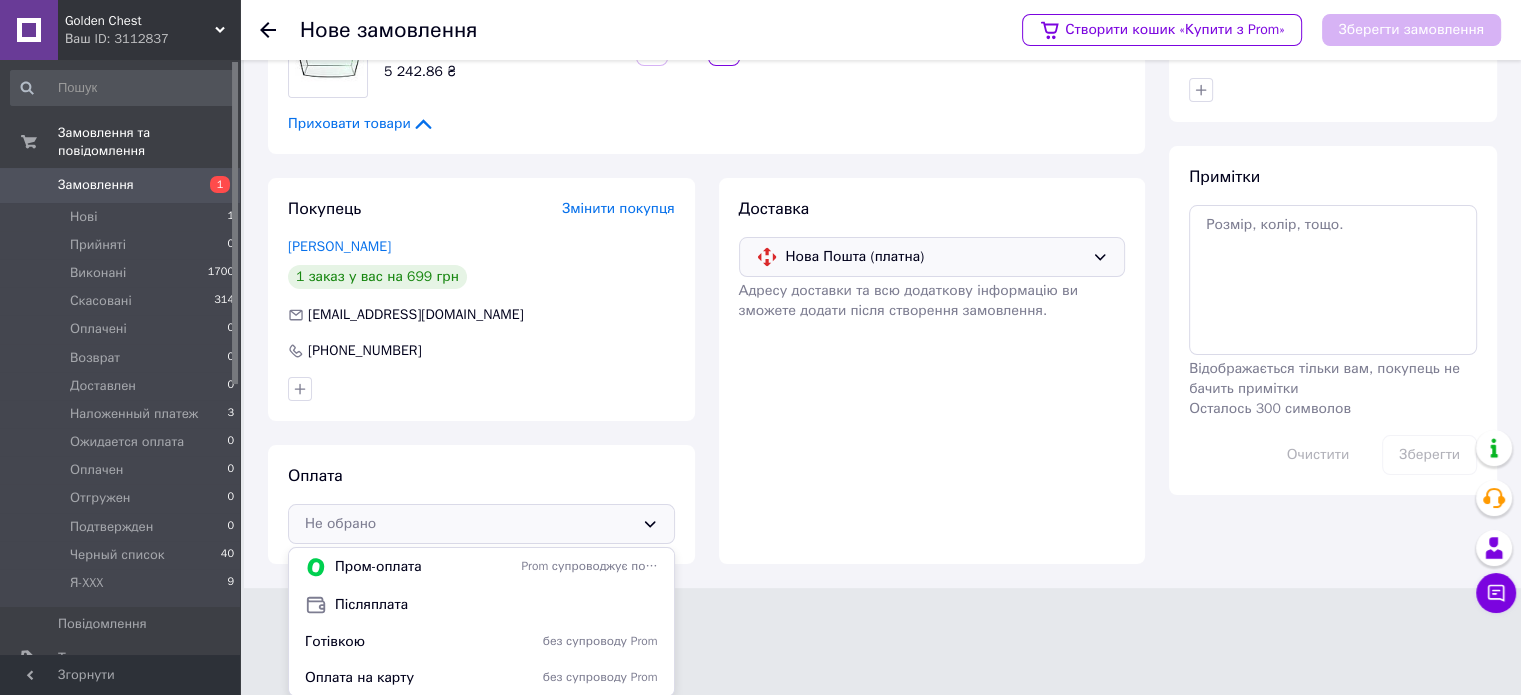 scroll, scrollTop: 326, scrollLeft: 0, axis: vertical 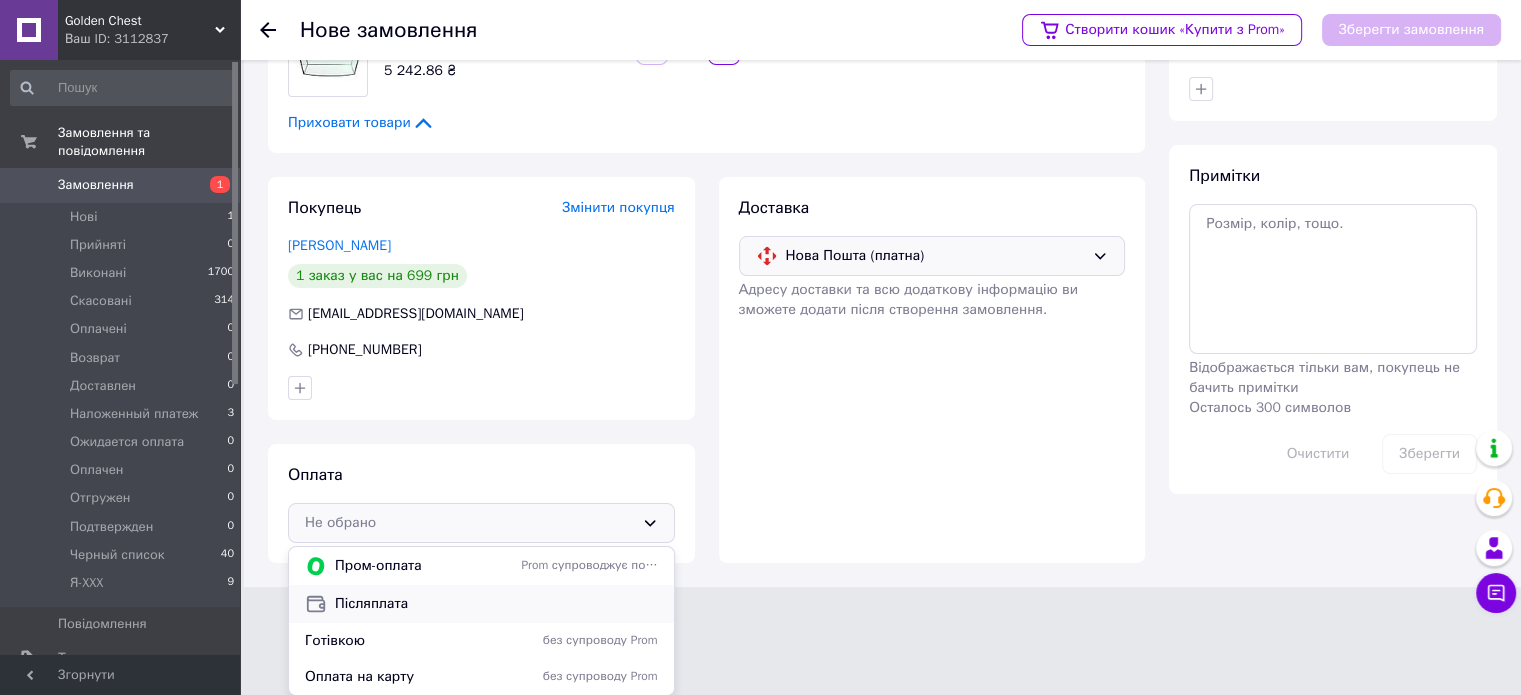 click on "Післяплата" at bounding box center (496, 604) 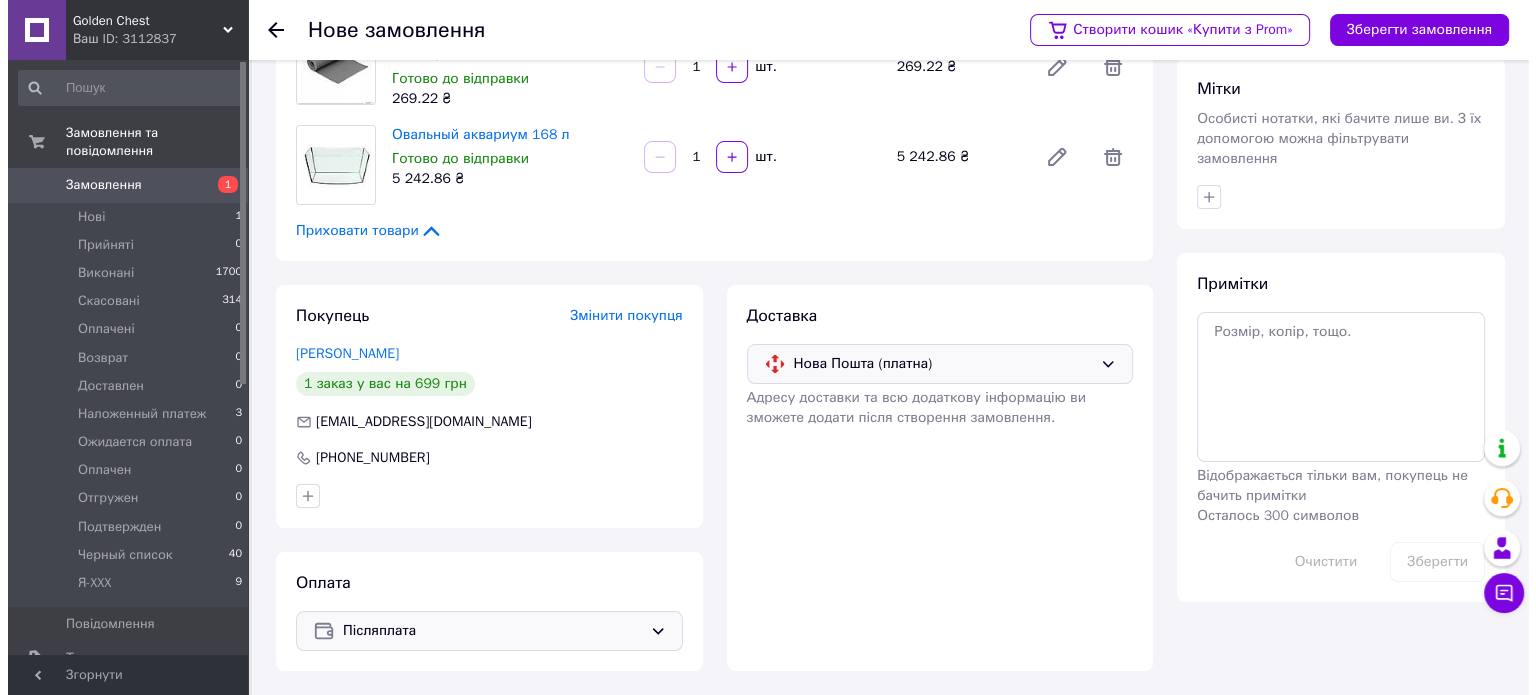 scroll, scrollTop: 217, scrollLeft: 0, axis: vertical 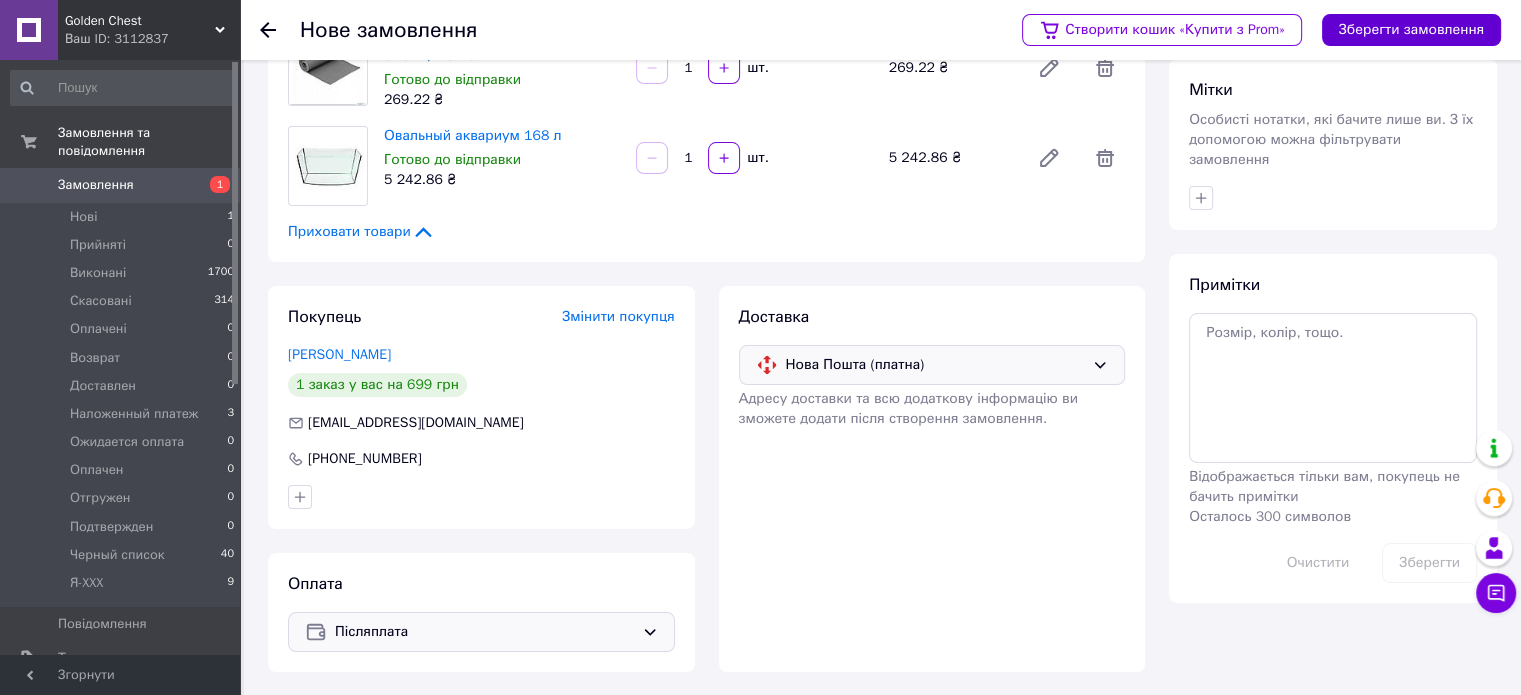 click on "Зберегти замовлення" at bounding box center [1411, 30] 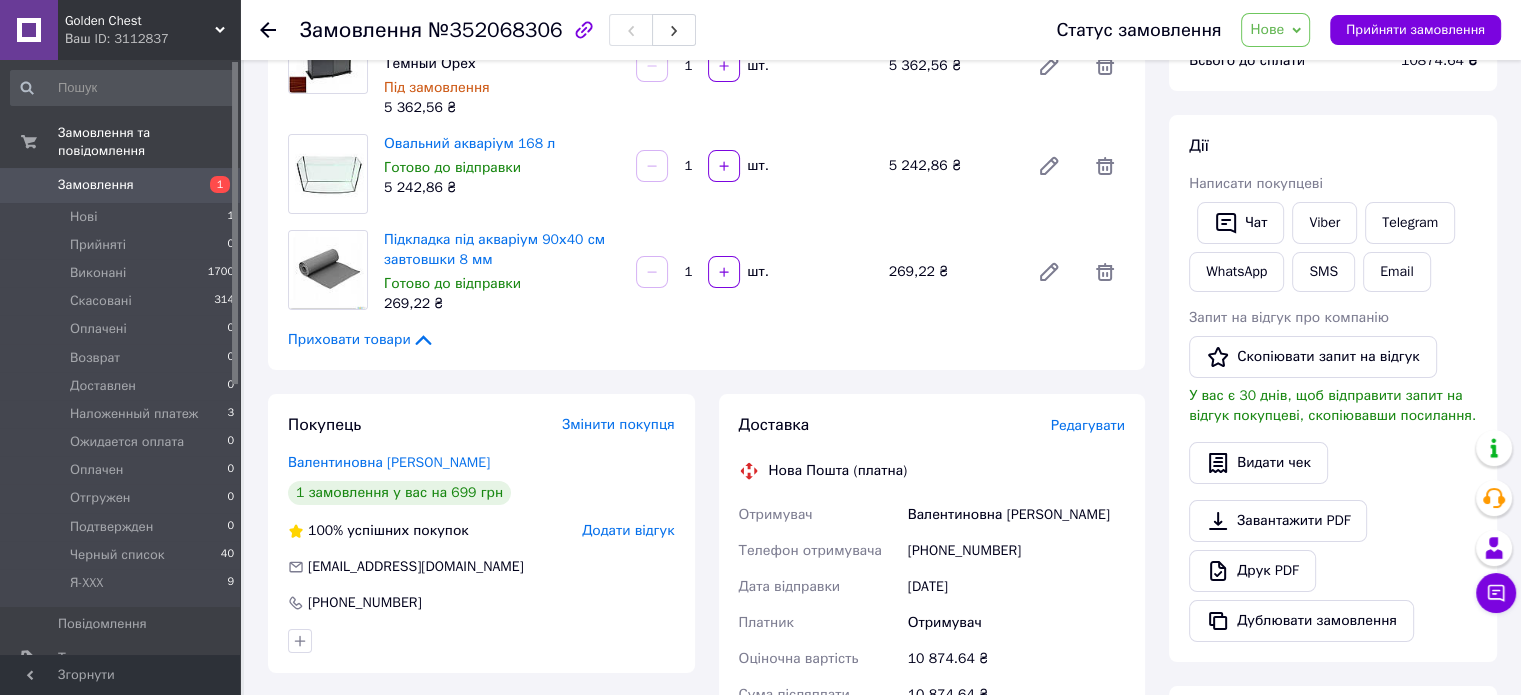 click on "Редагувати" at bounding box center (1088, 425) 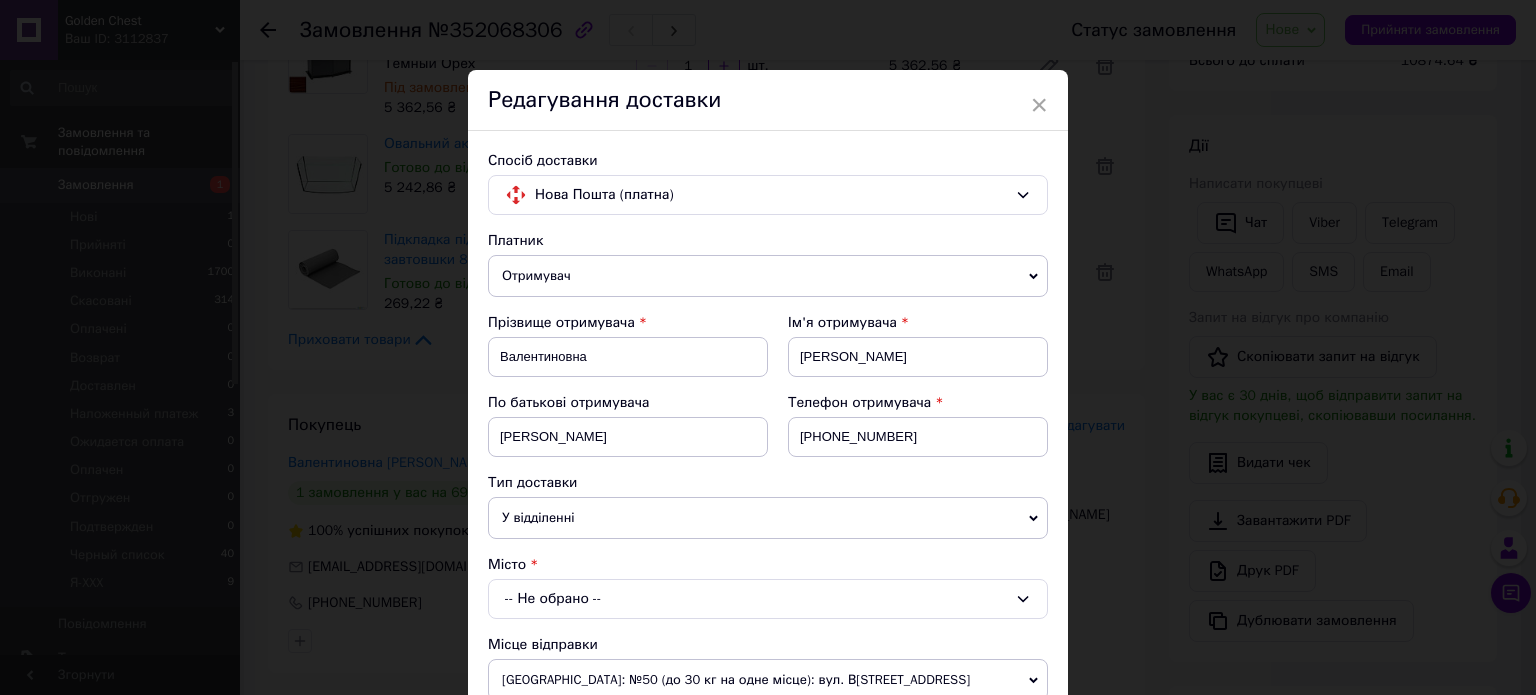 click on "-- Не обрано --" at bounding box center (768, 599) 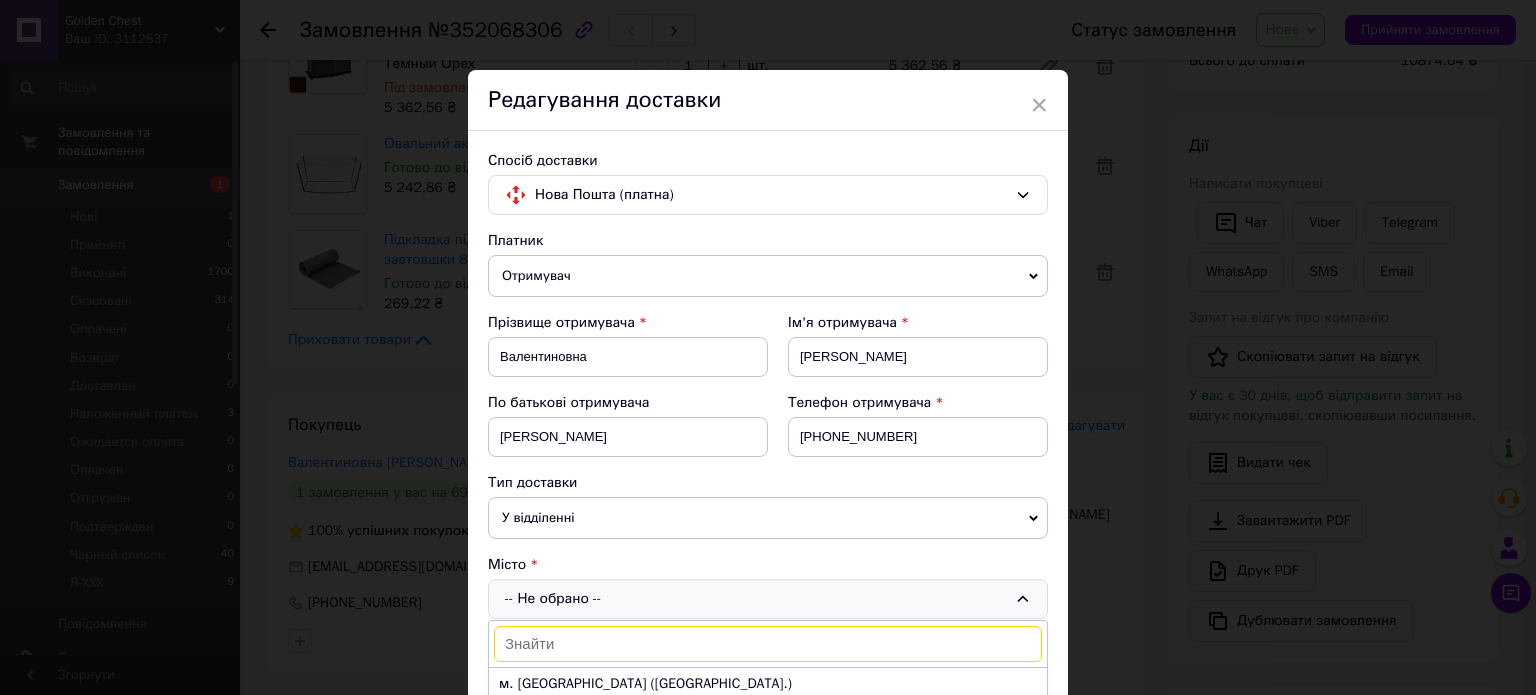 click at bounding box center [768, 644] 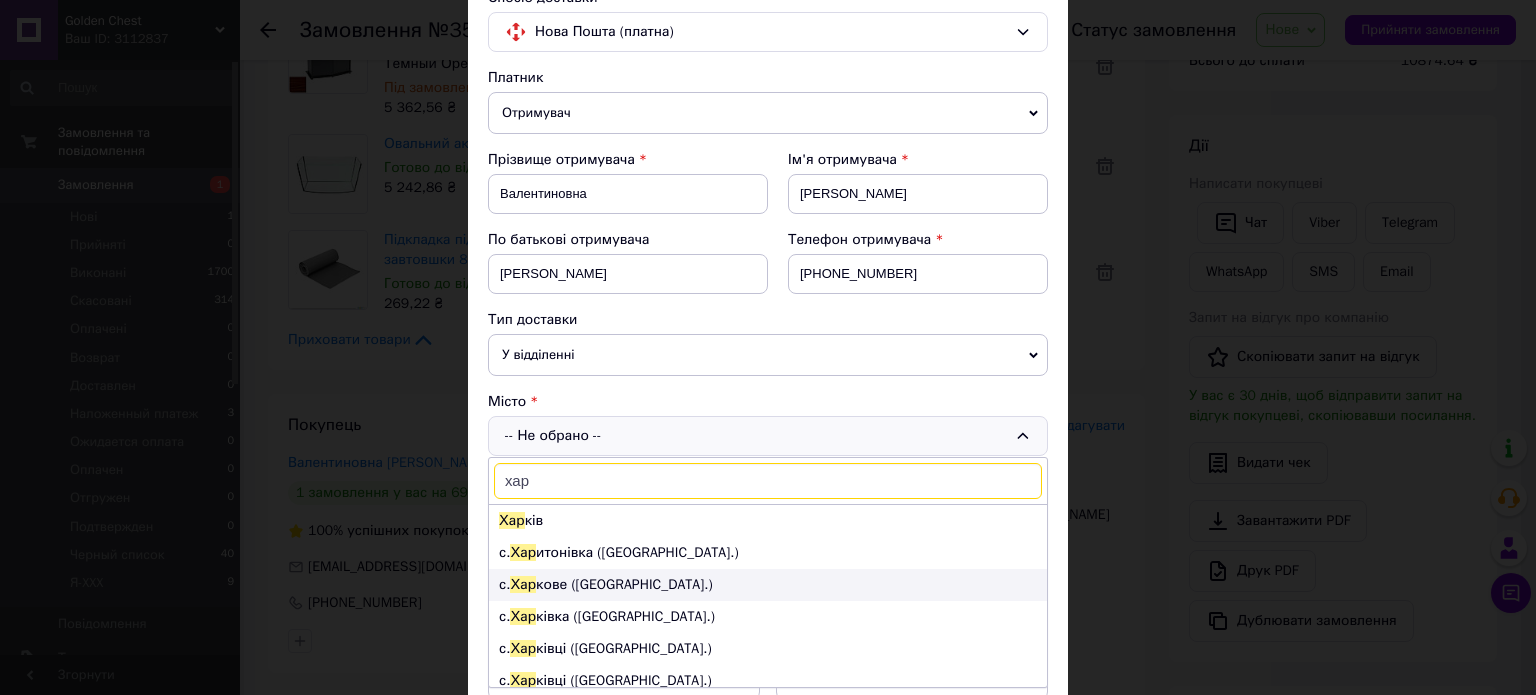 scroll, scrollTop: 300, scrollLeft: 0, axis: vertical 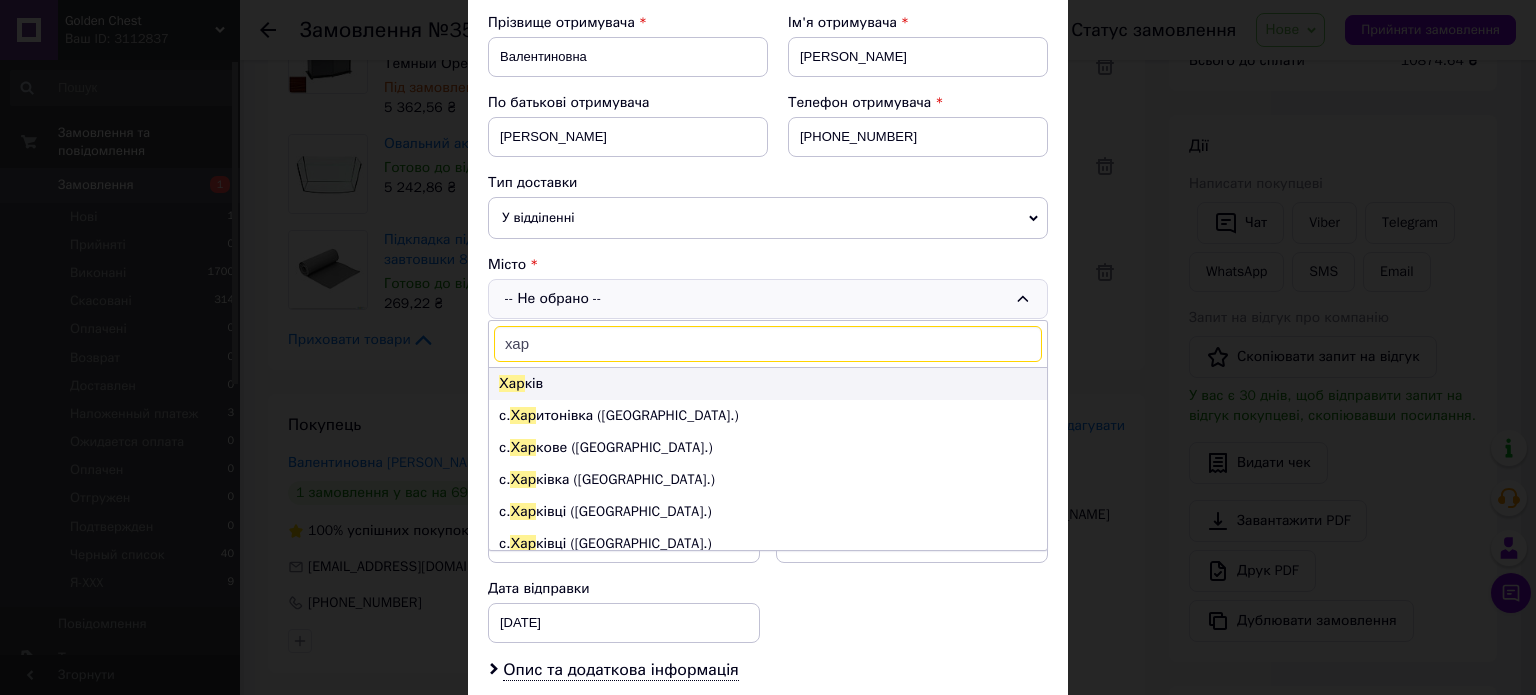 type on "хар" 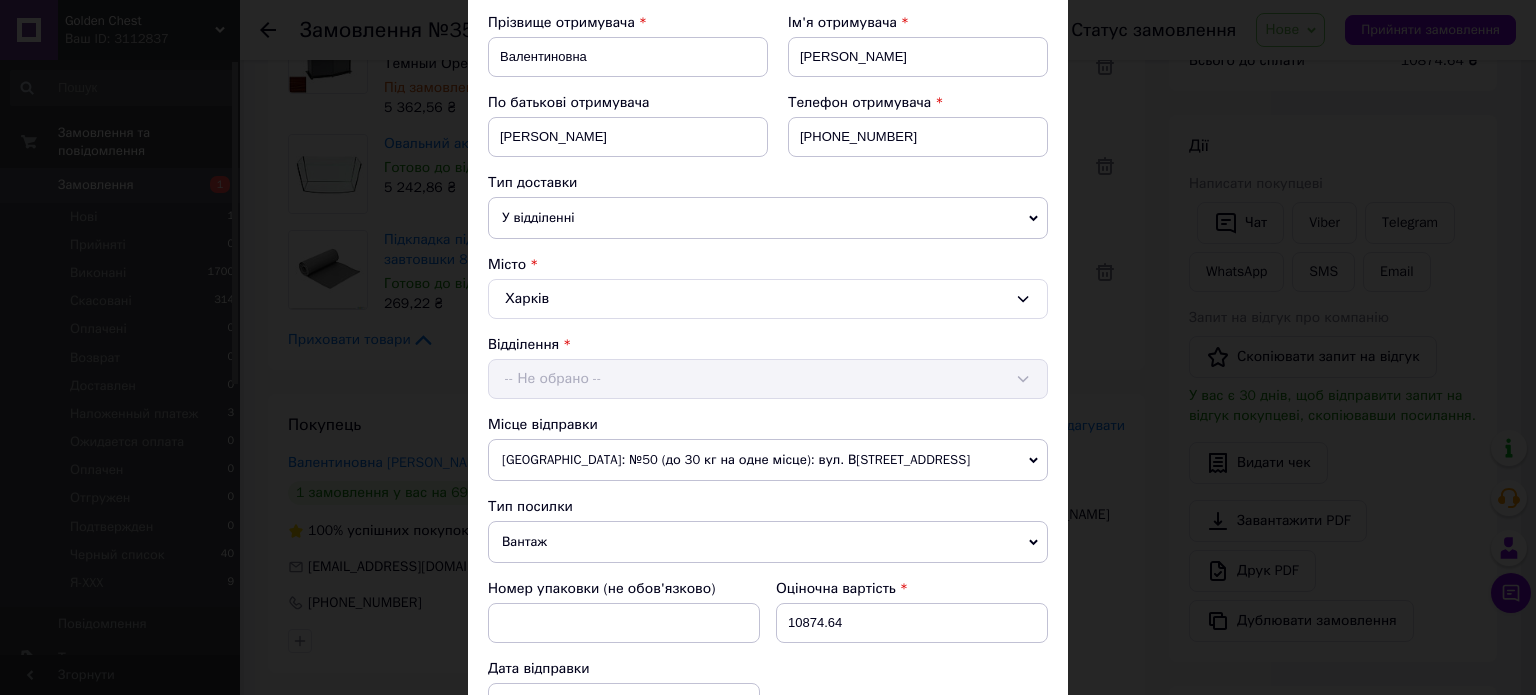 click on "У відділенні" at bounding box center [768, 218] 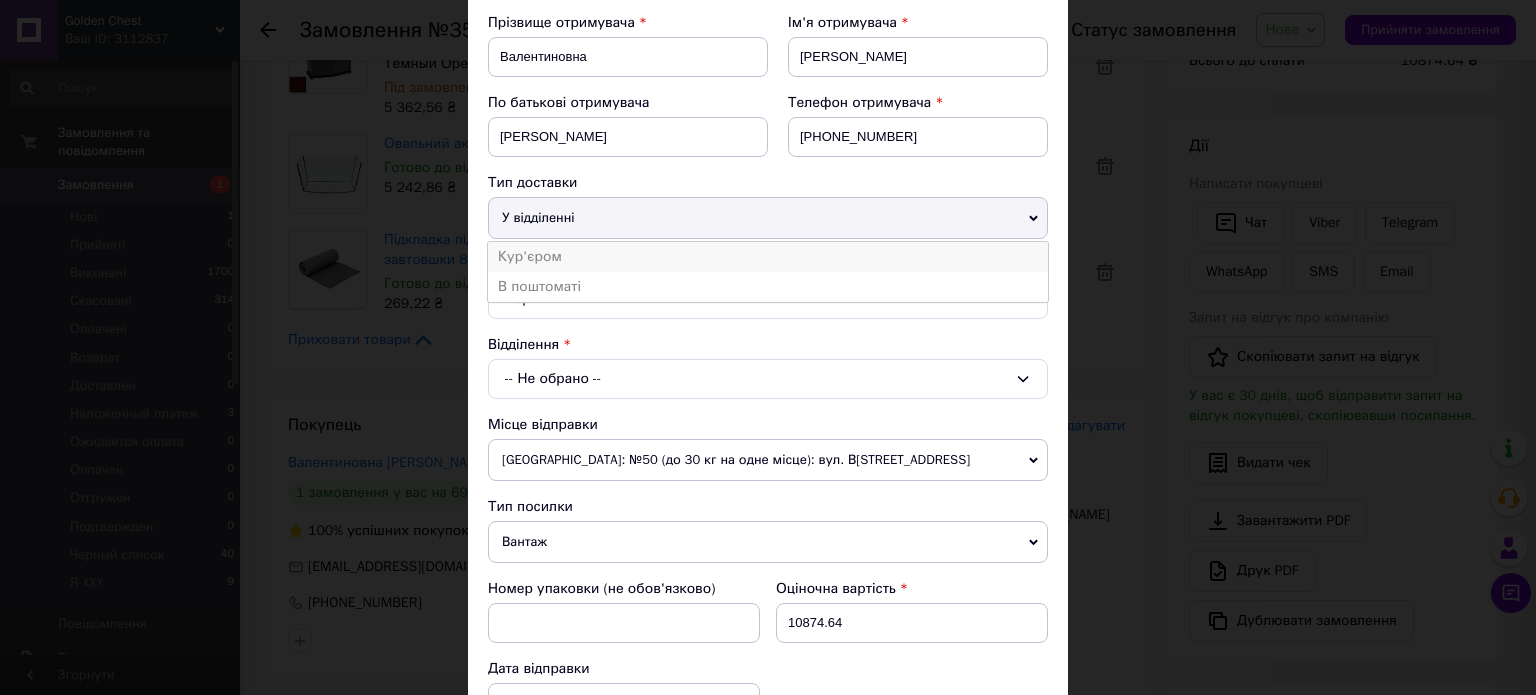 click on "Кур'єром" at bounding box center [768, 257] 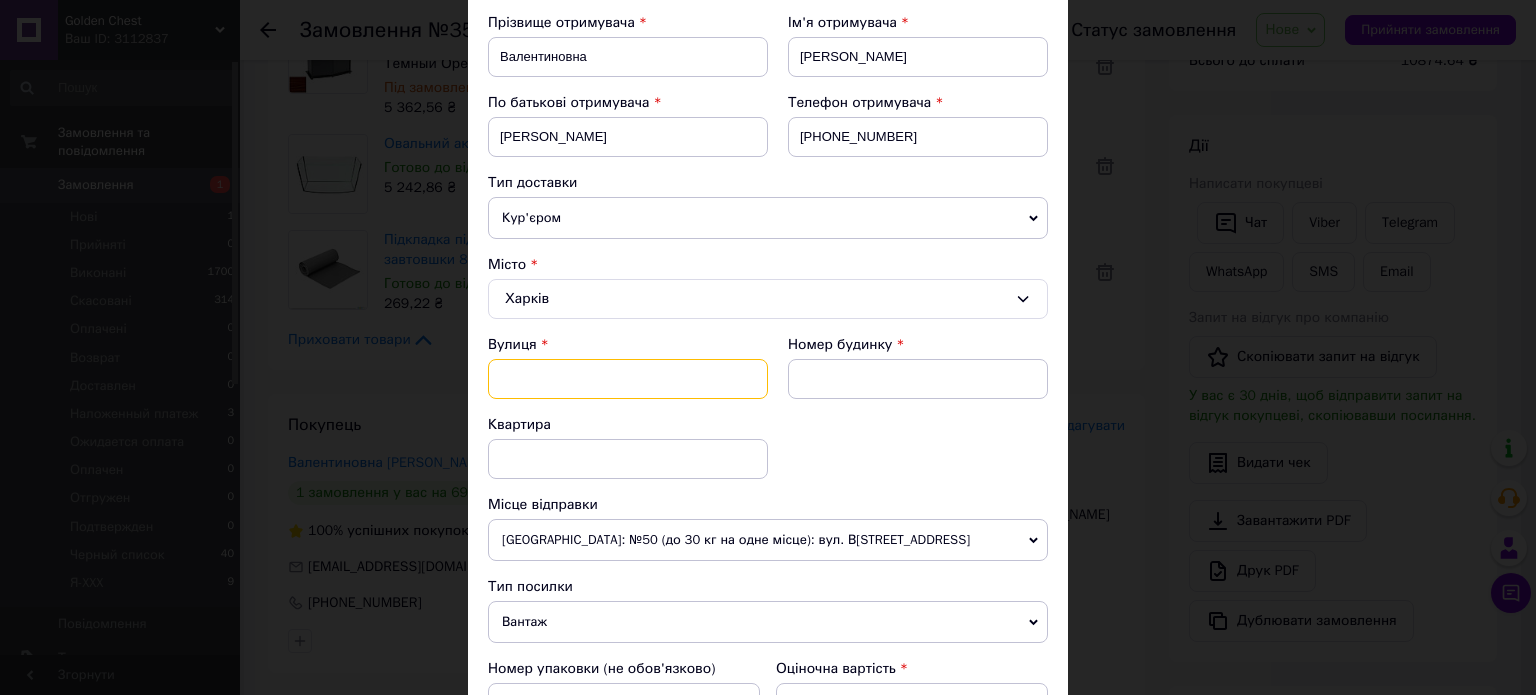 click at bounding box center (628, 379) 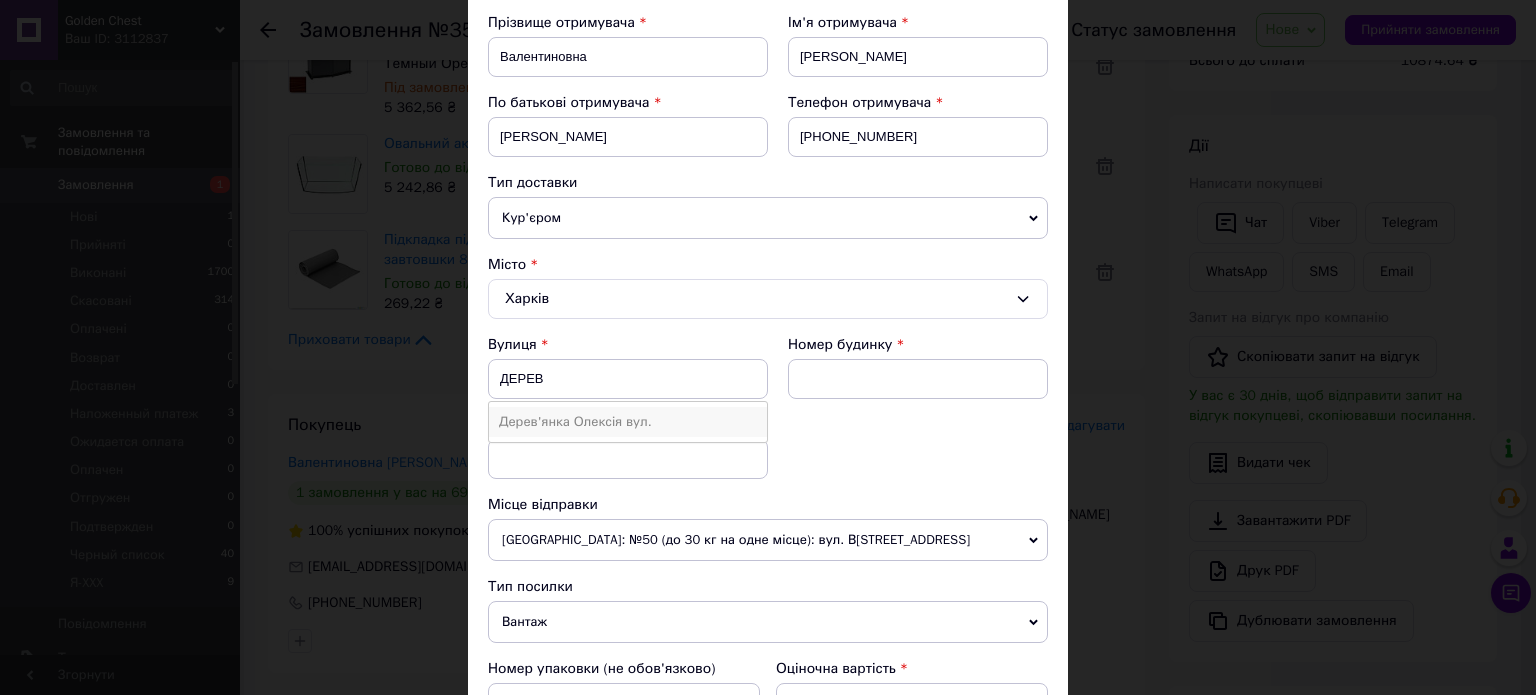 click on "Дерев'янка Олексія вул." at bounding box center [628, 422] 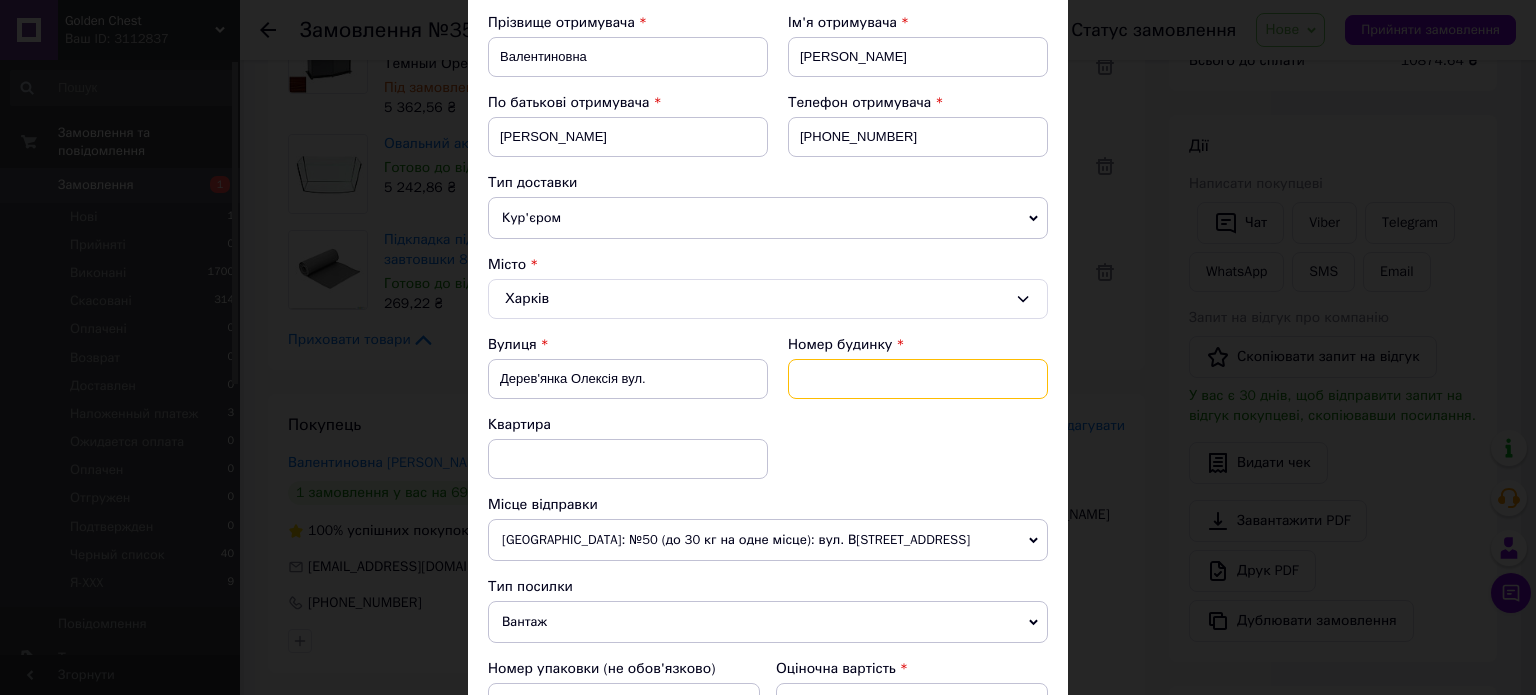 click at bounding box center (918, 379) 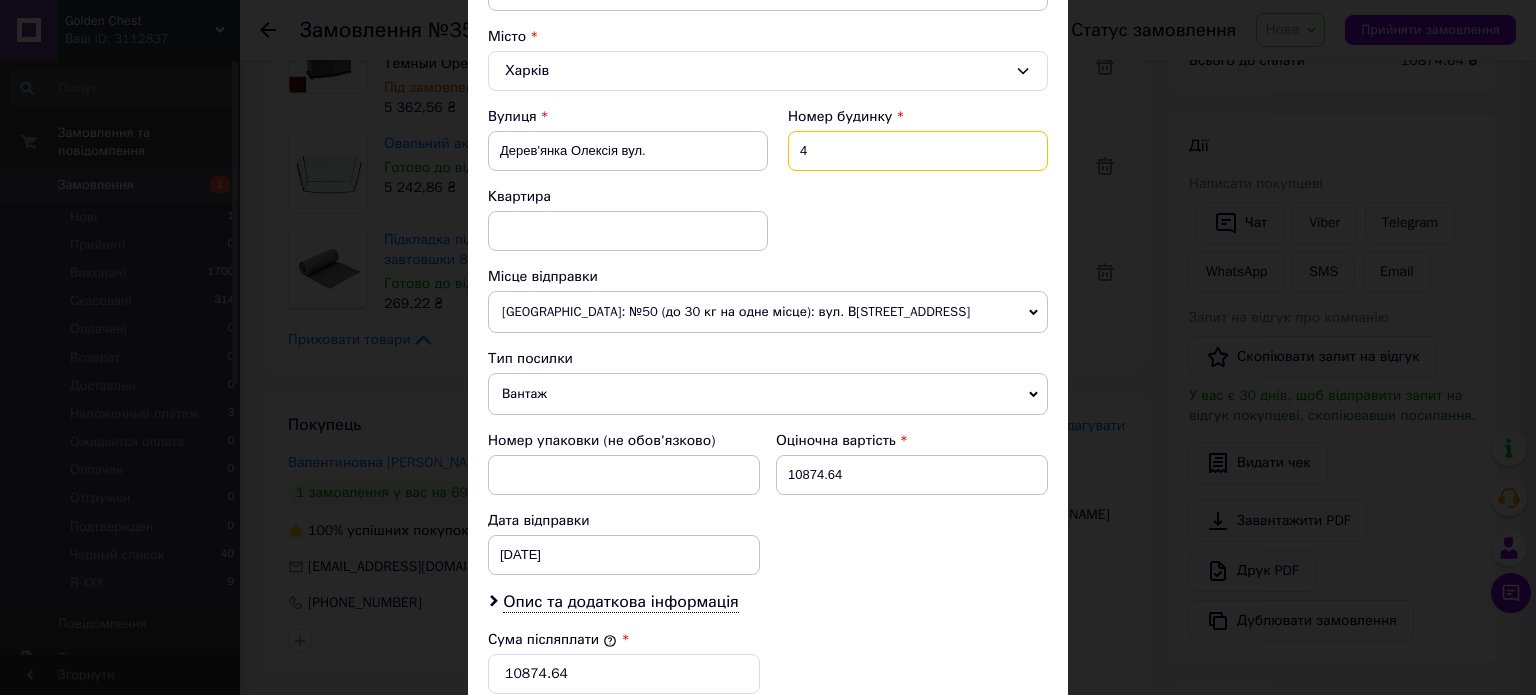 scroll, scrollTop: 600, scrollLeft: 0, axis: vertical 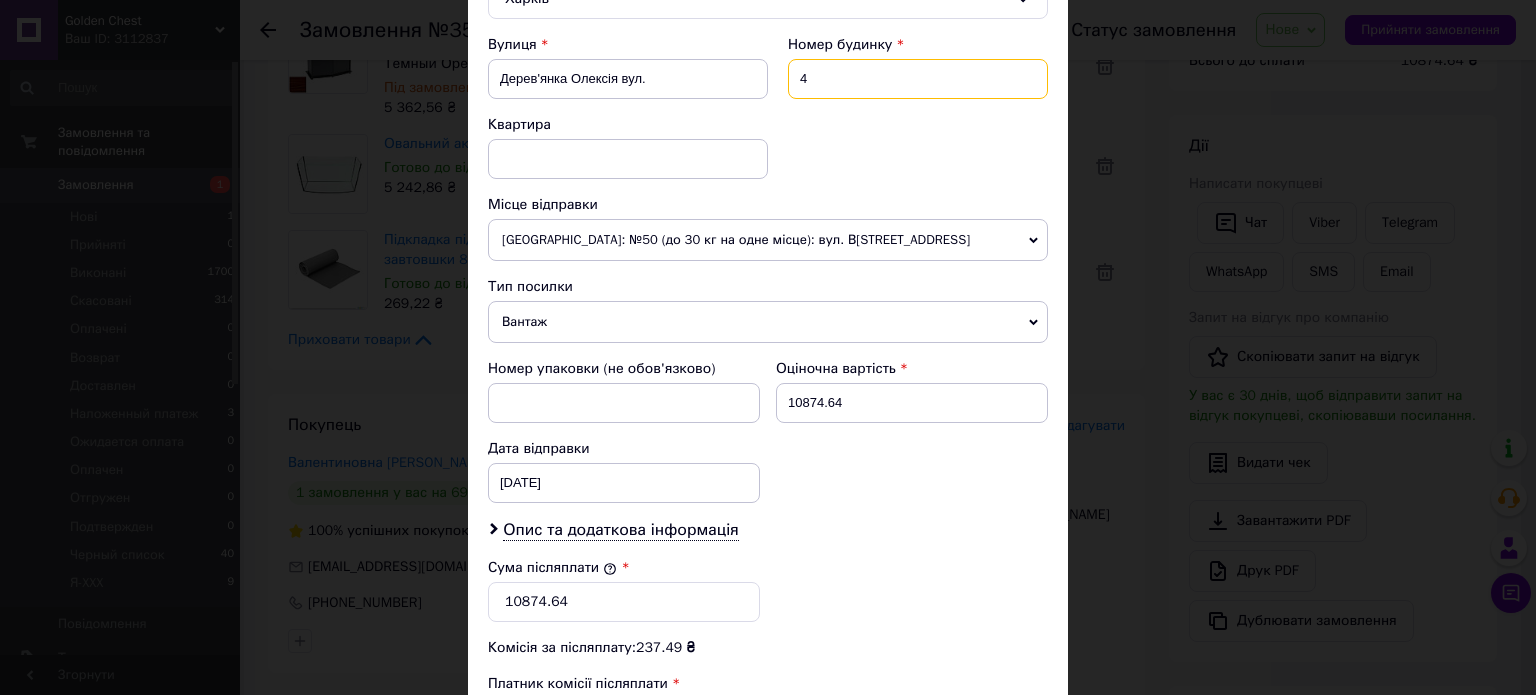 type on "4" 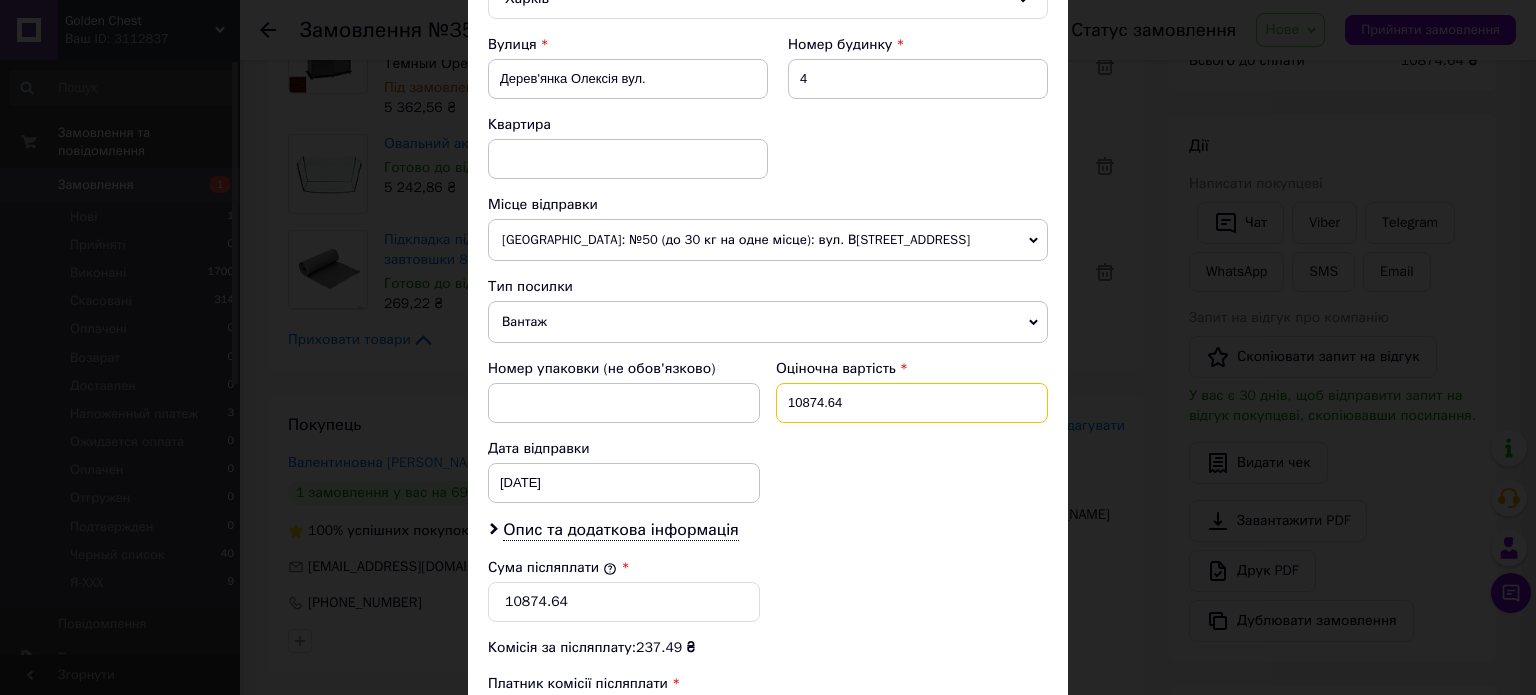 click on "10874.64" at bounding box center [912, 403] 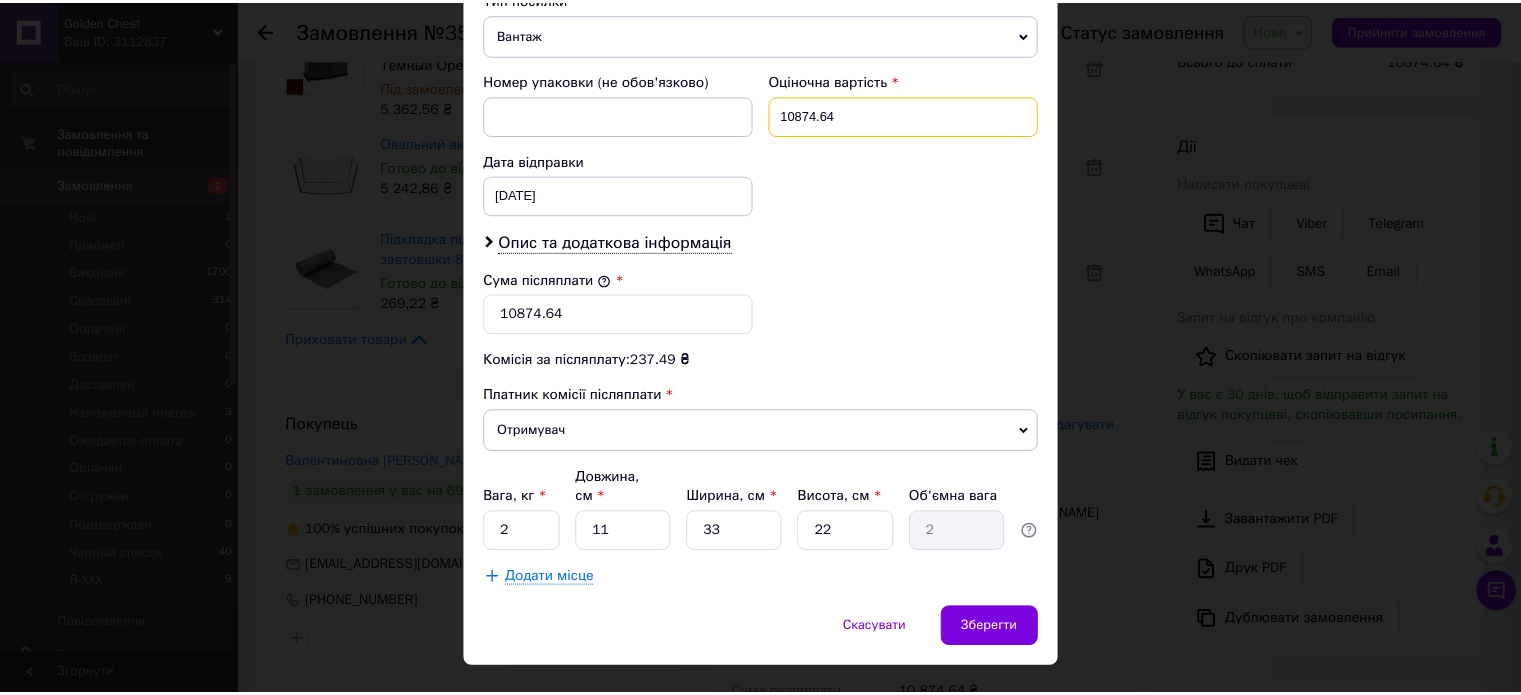 scroll, scrollTop: 900, scrollLeft: 0, axis: vertical 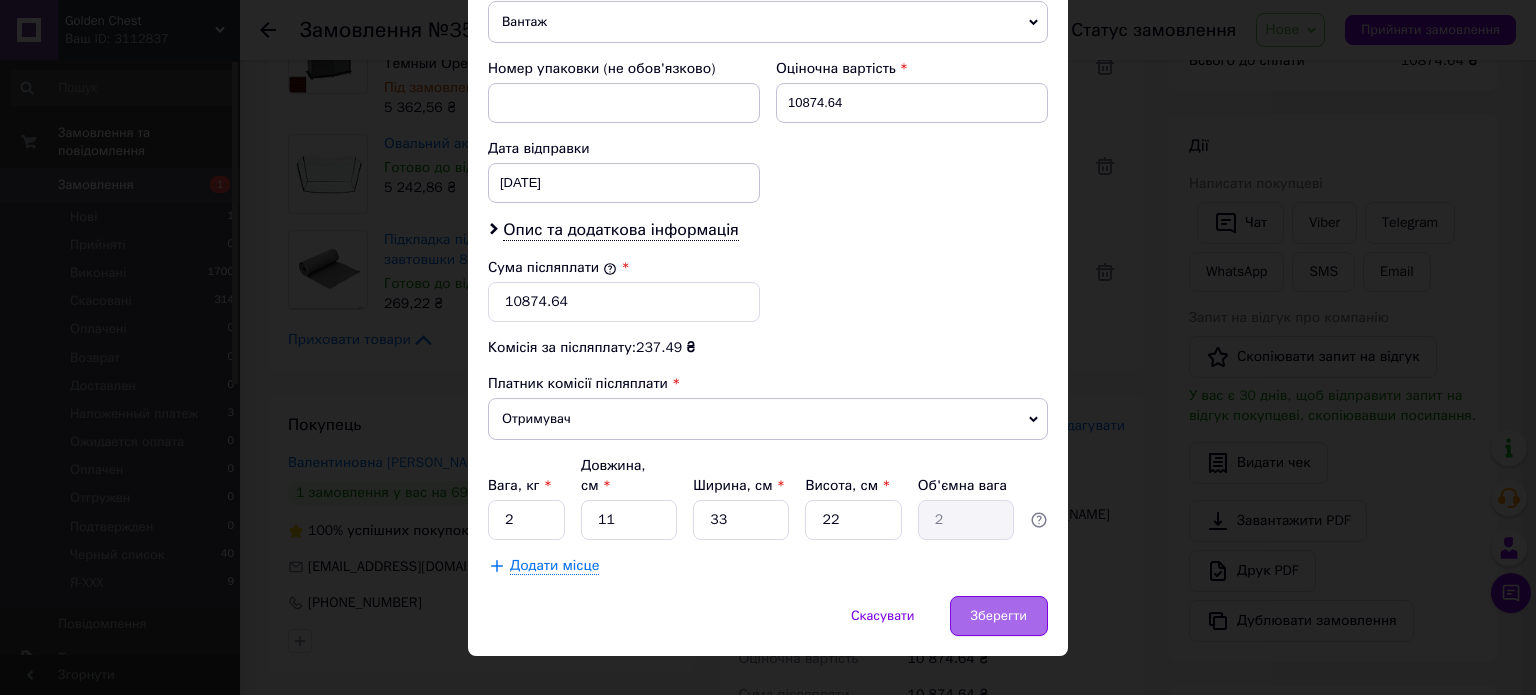 click on "Зберегти" at bounding box center (999, 616) 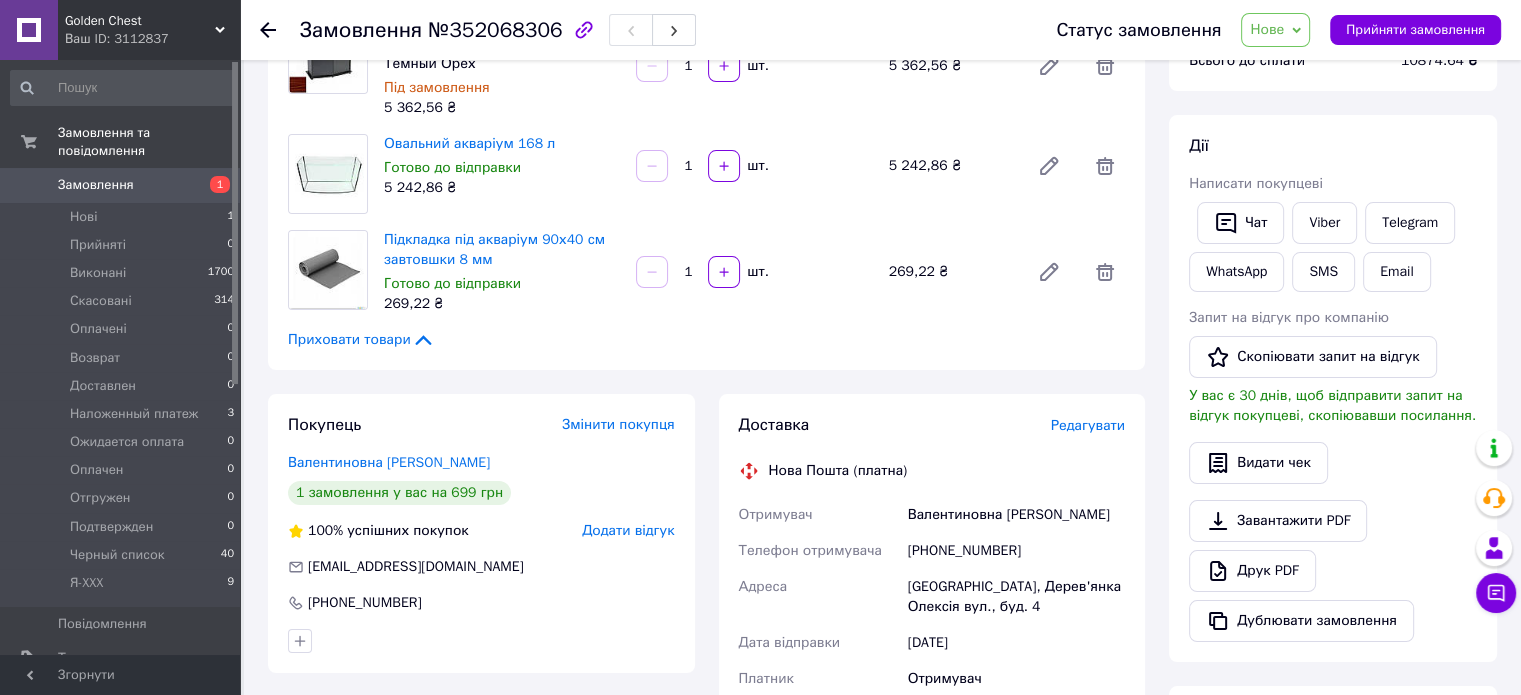 click on "Нове" at bounding box center [1267, 29] 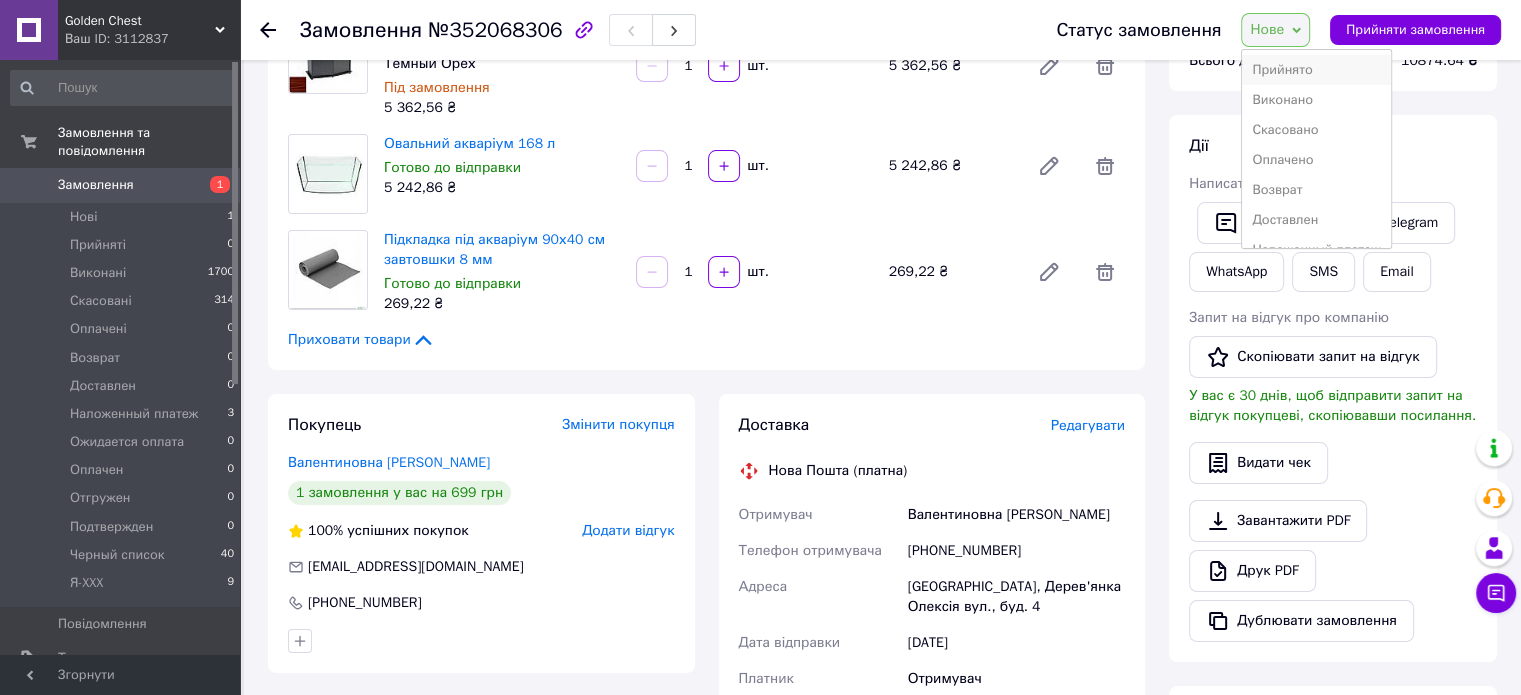 click on "Прийнято" at bounding box center (1316, 70) 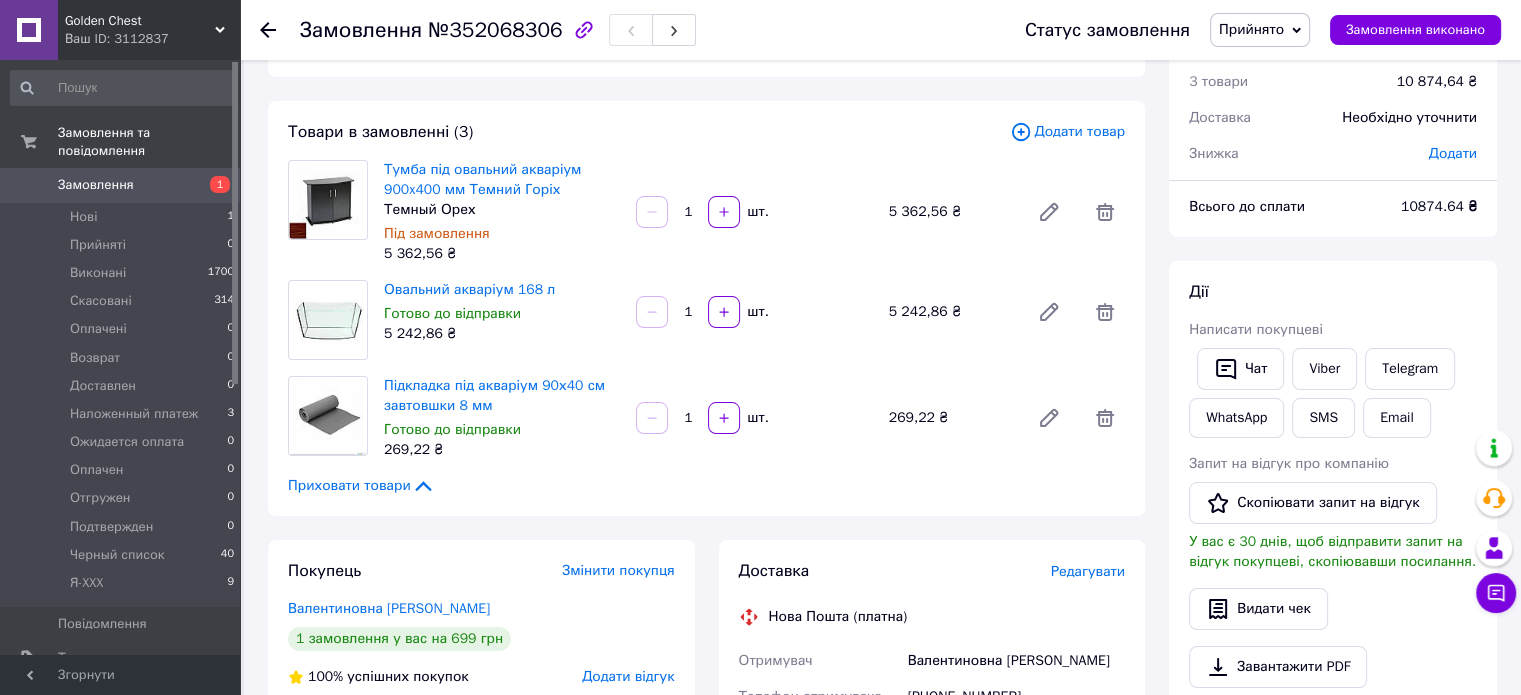 scroll, scrollTop: 17, scrollLeft: 0, axis: vertical 